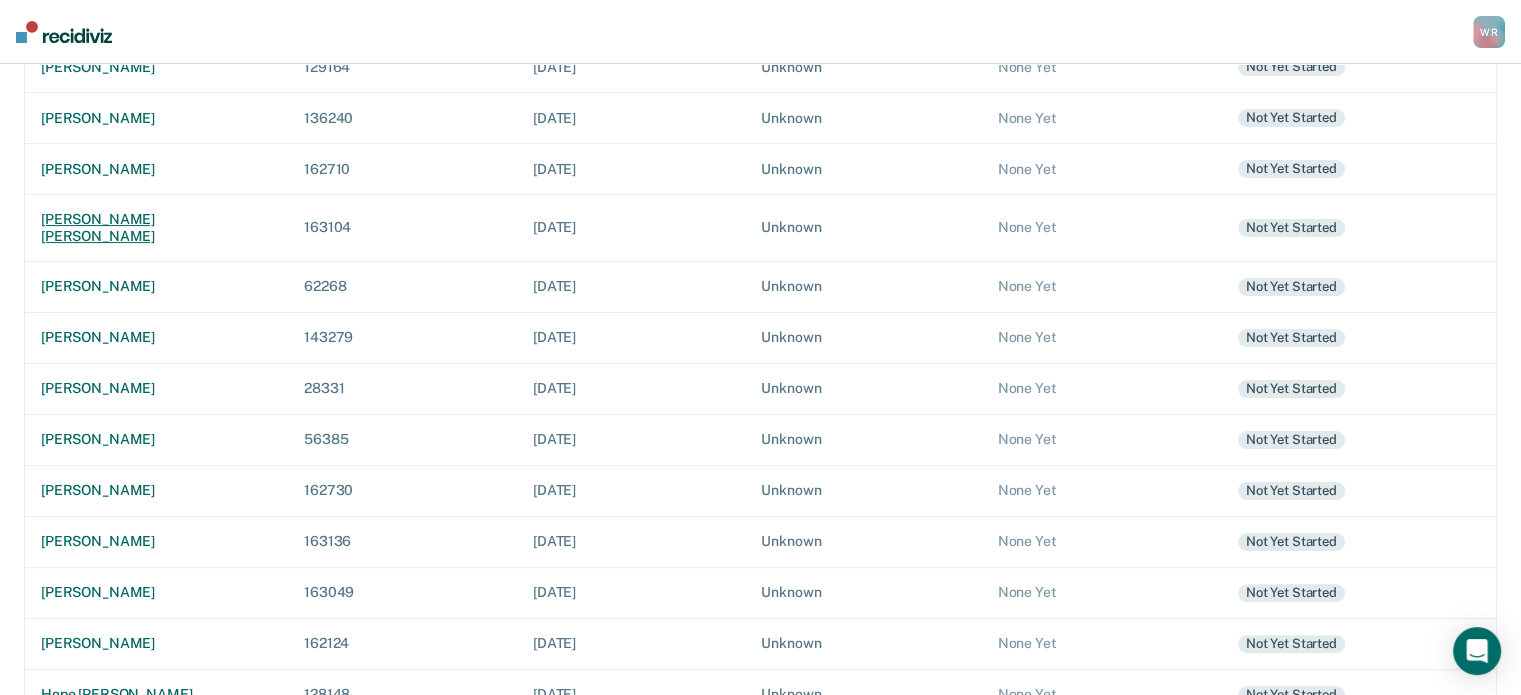 scroll, scrollTop: 400, scrollLeft: 0, axis: vertical 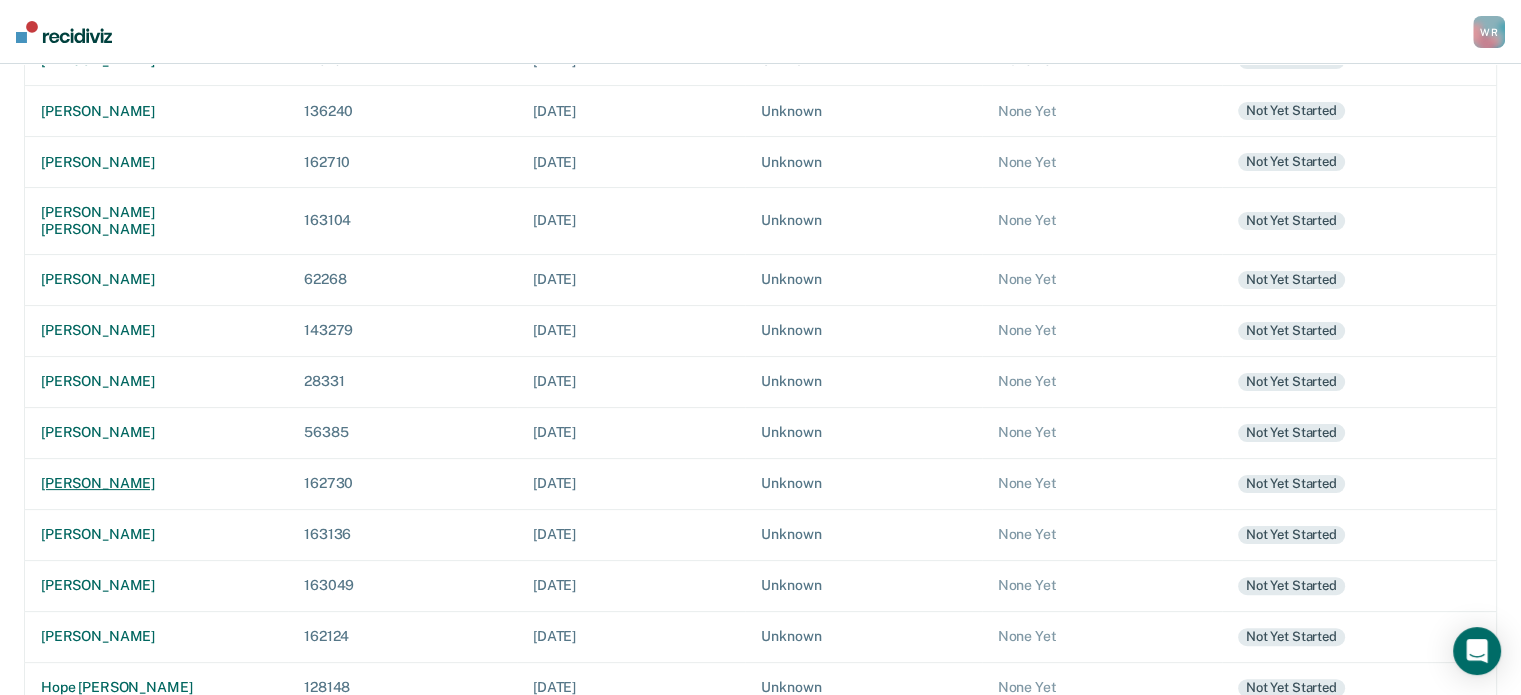 click on "[PERSON_NAME]" at bounding box center [156, 483] 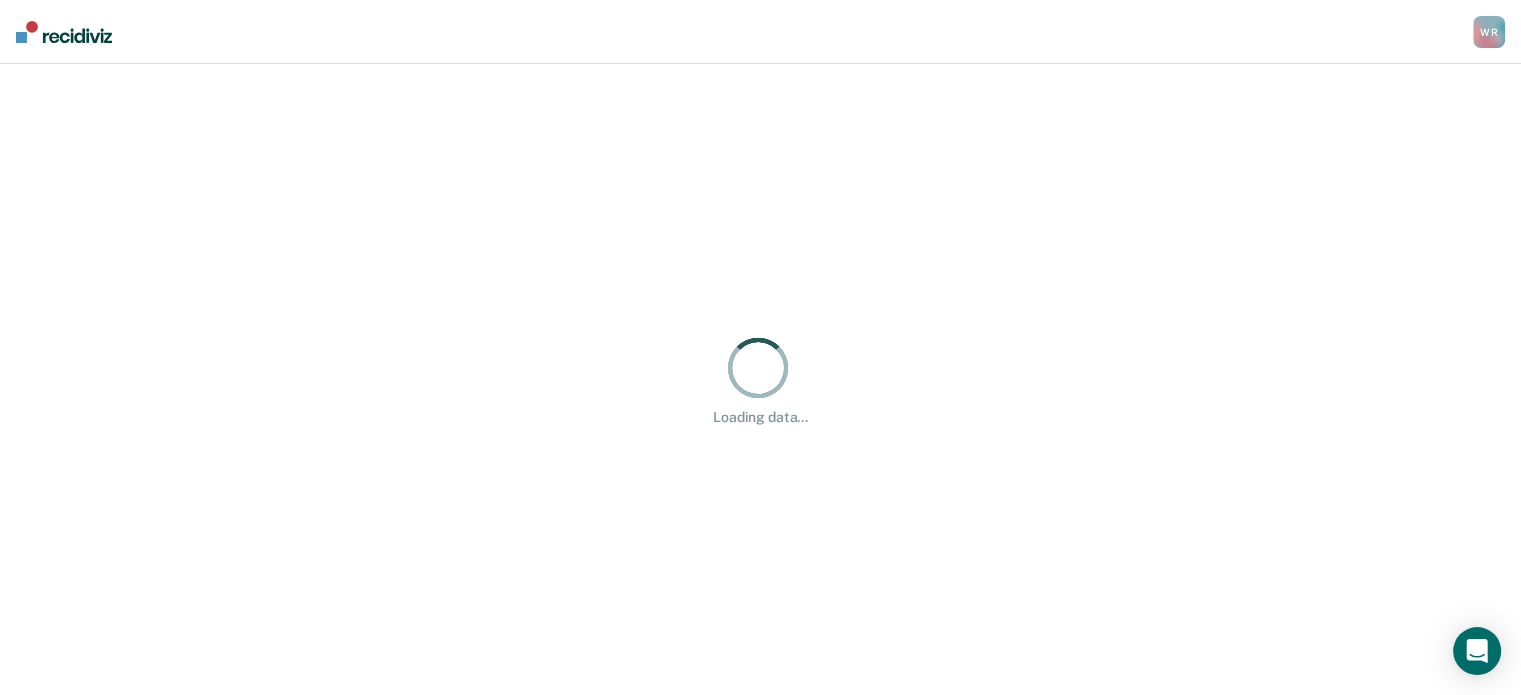 scroll, scrollTop: 0, scrollLeft: 0, axis: both 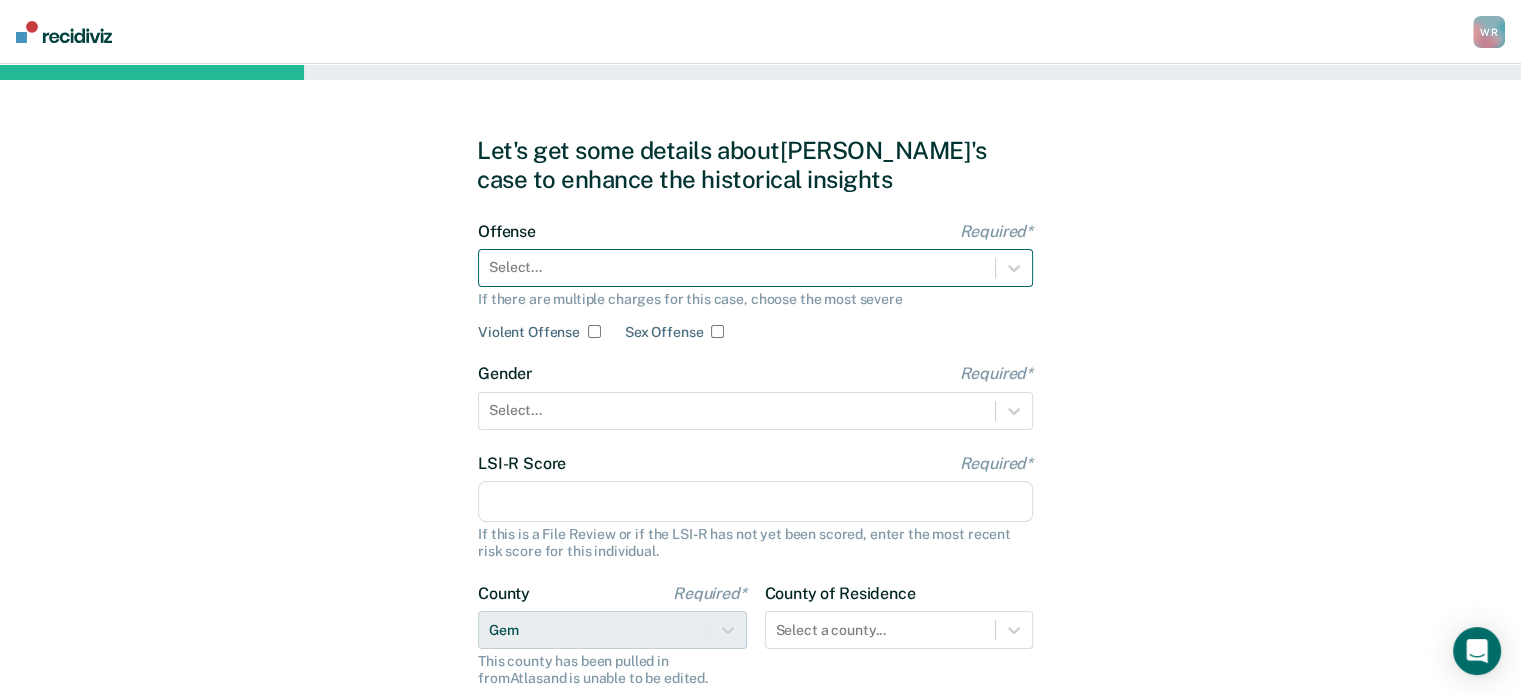 click at bounding box center (737, 267) 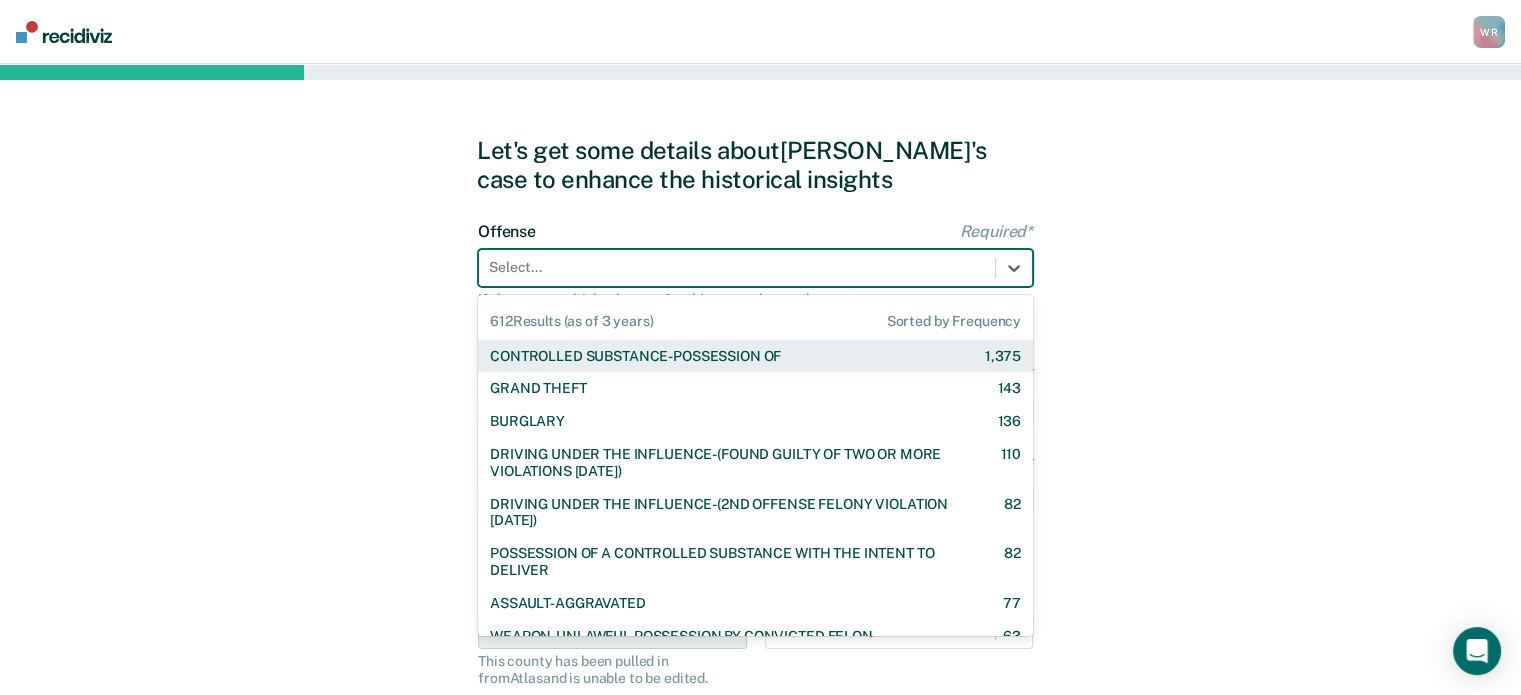 click on "CONTROLLED SUBSTANCE-POSSESSION OF" at bounding box center [635, 356] 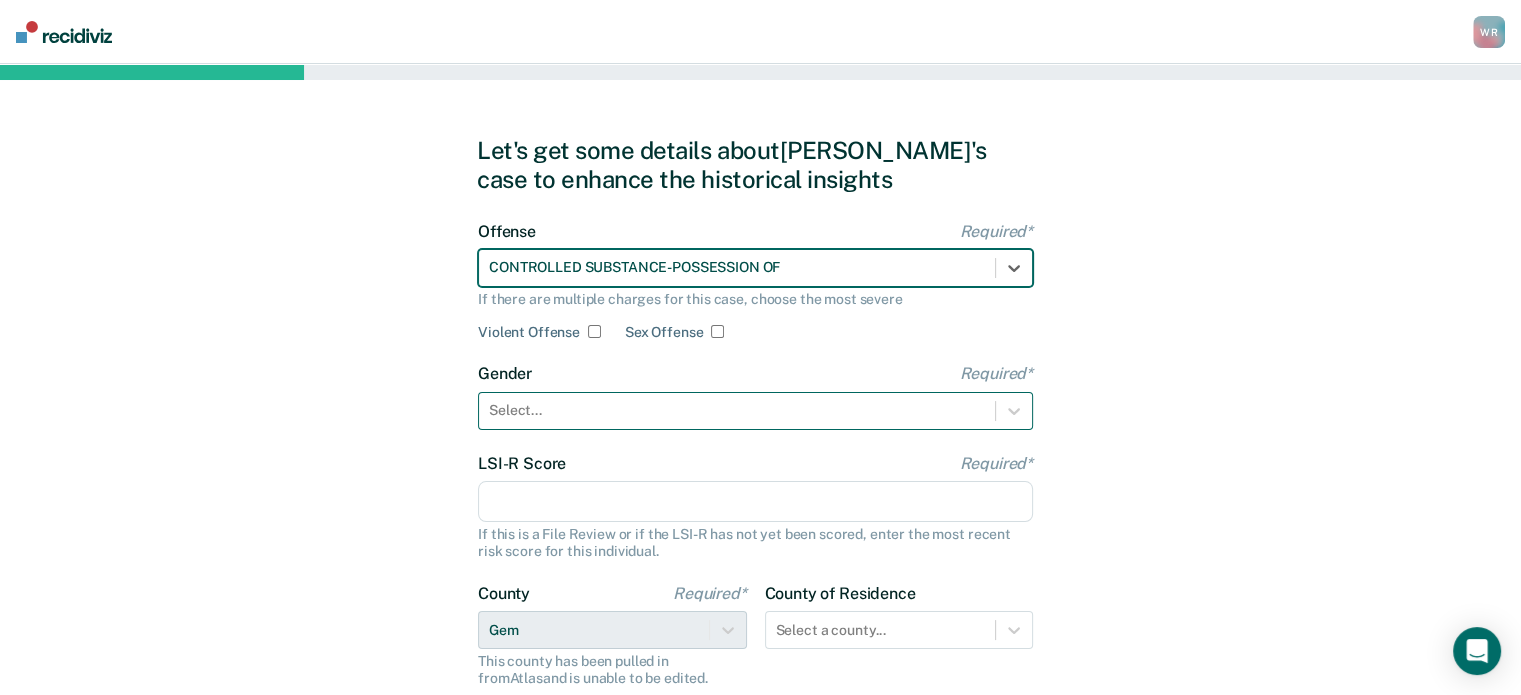 click at bounding box center [737, 410] 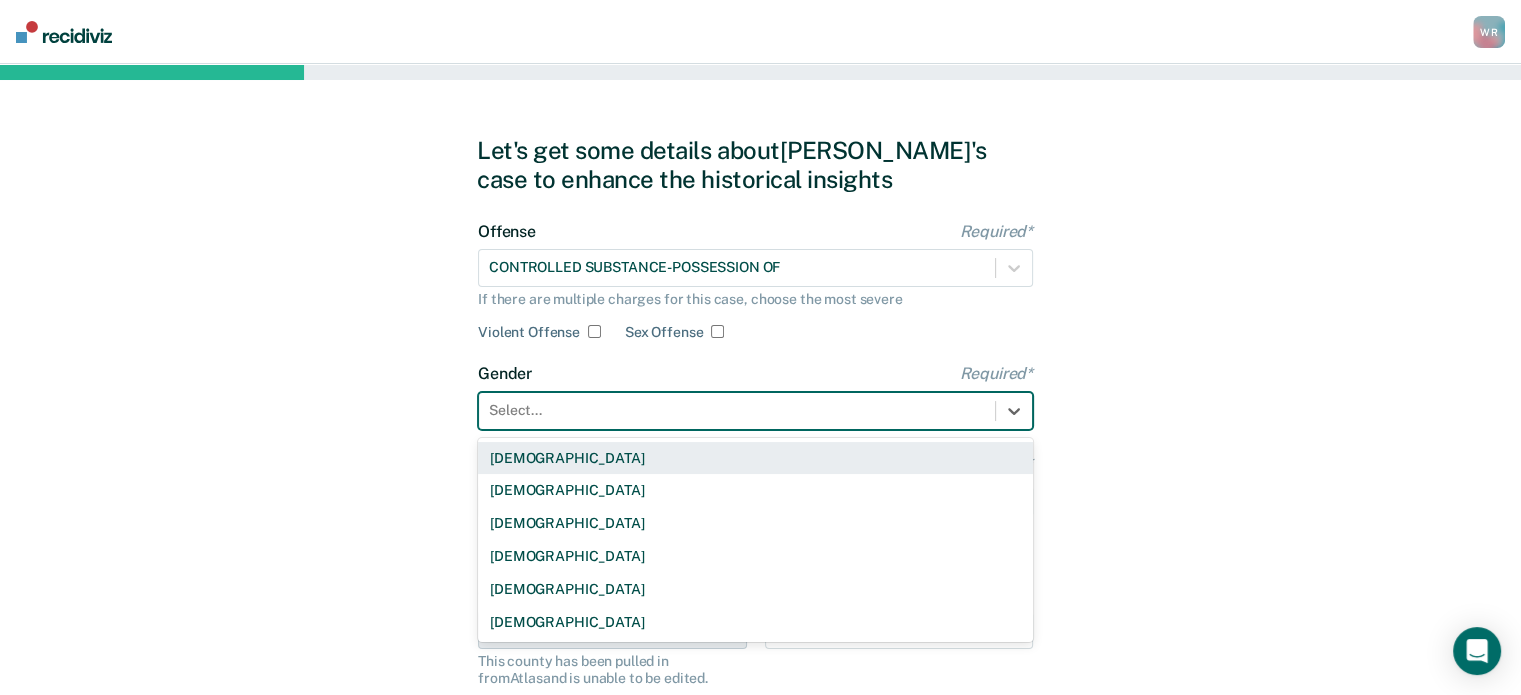 click on "[DEMOGRAPHIC_DATA]" at bounding box center [755, 458] 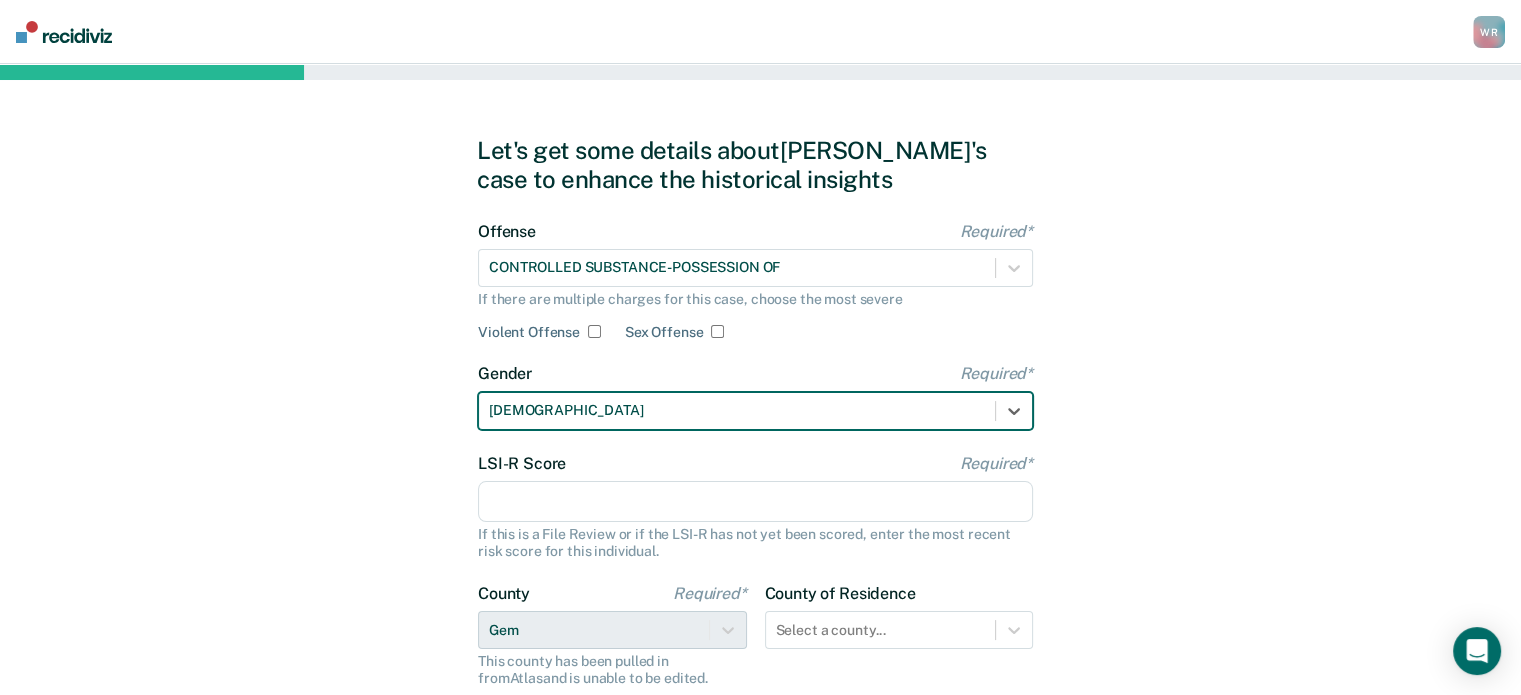 click on "LSI-R Score  Required*" at bounding box center [755, 502] 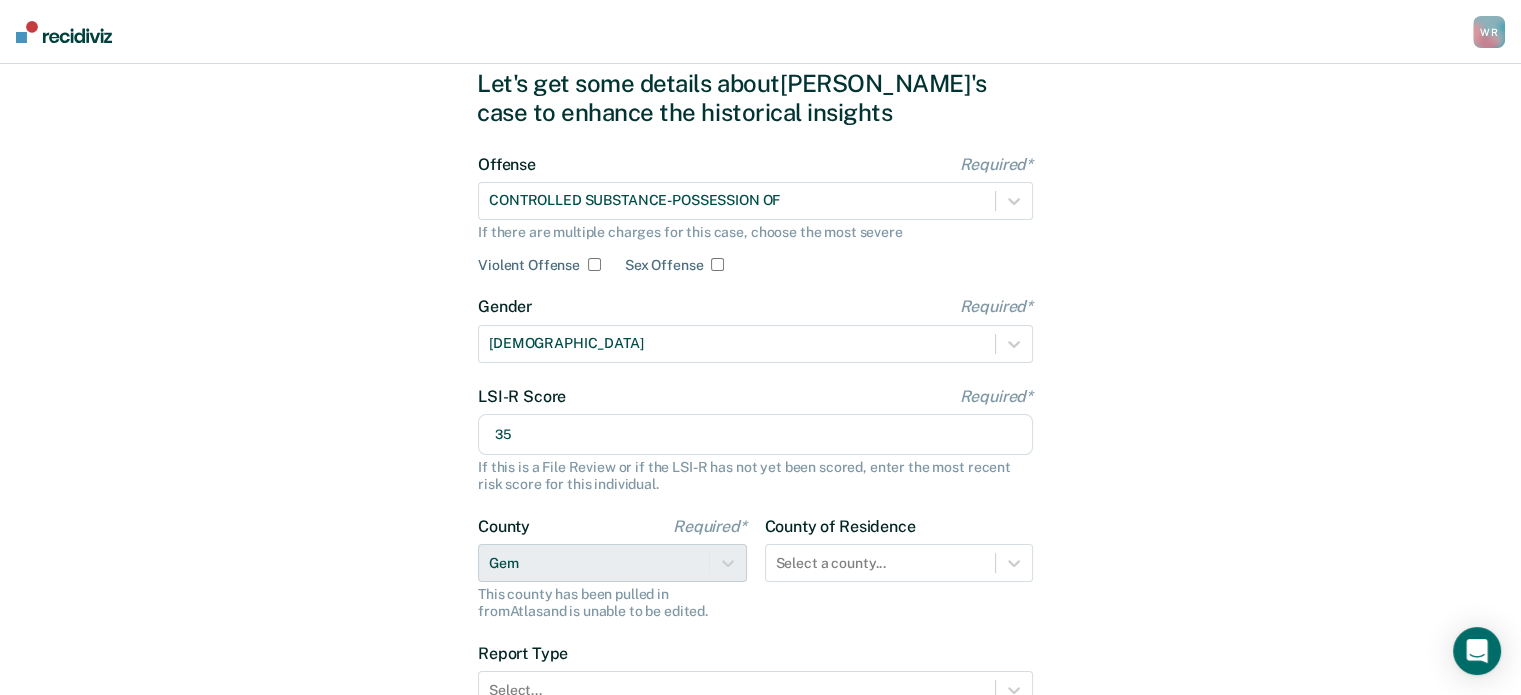 scroll, scrollTop: 200, scrollLeft: 0, axis: vertical 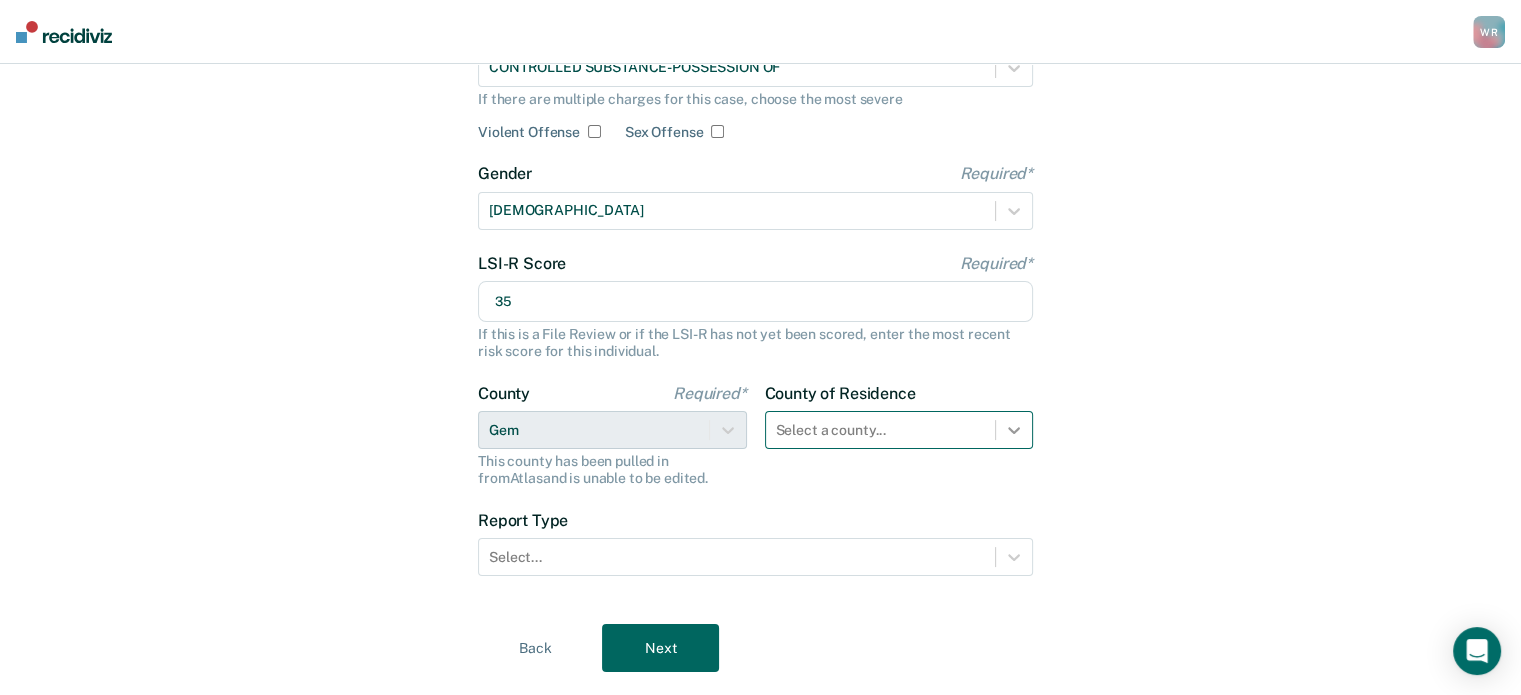 type on "35" 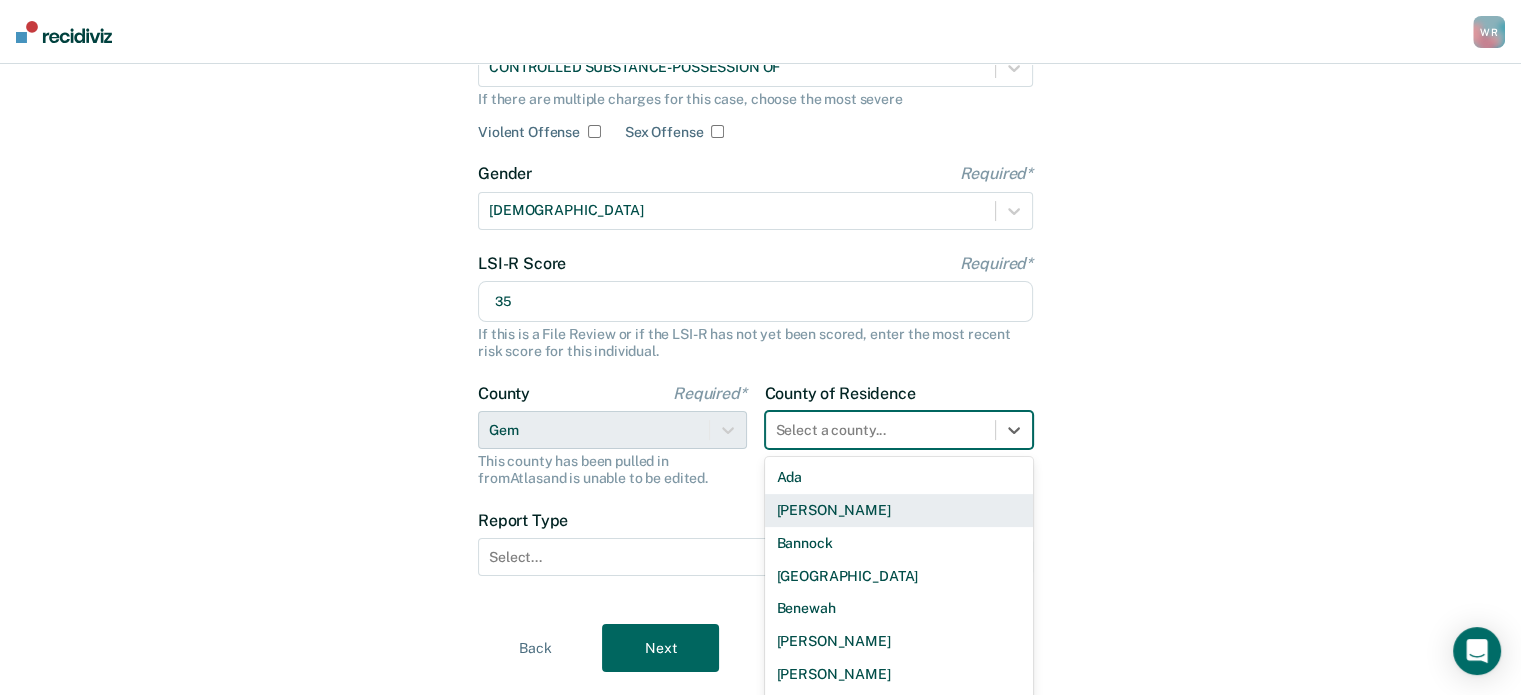 scroll, scrollTop: 261, scrollLeft: 0, axis: vertical 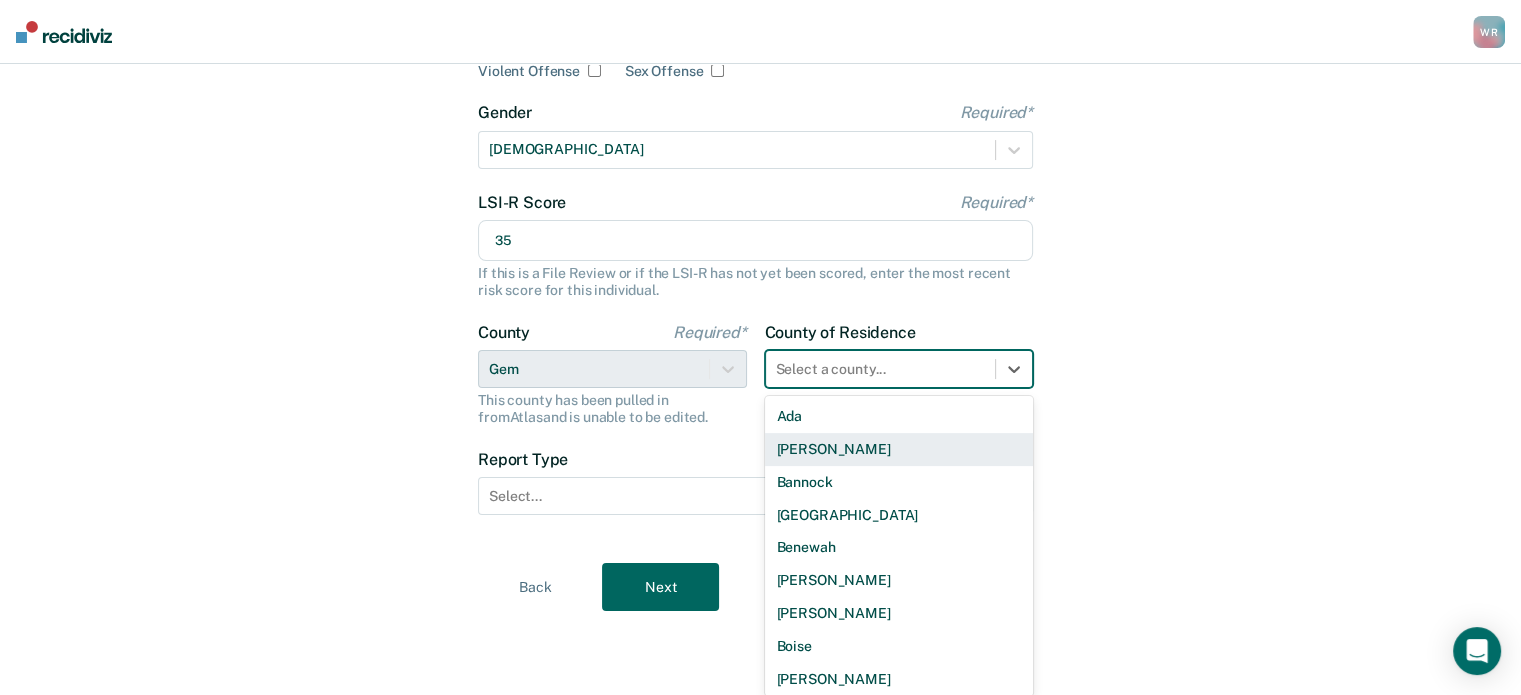 click on "44 results available. Use Up and Down to choose options, press Enter to select the currently focused option, press Escape to exit the menu, press Tab to select the option and exit the menu. Select a county... [PERSON_NAME] Bannock [GEOGRAPHIC_DATA] [GEOGRAPHIC_DATA] [GEOGRAPHIC_DATA][PERSON_NAME][GEOGRAPHIC_DATA] [GEOGRAPHIC_DATA] [GEOGRAPHIC_DATA] [GEOGRAPHIC_DATA] [GEOGRAPHIC_DATA] [GEOGRAPHIC_DATA] [GEOGRAPHIC_DATA] [GEOGRAPHIC_DATA][PERSON_NAME][GEOGRAPHIC_DATA] [GEOGRAPHIC_DATA] [GEOGRAPHIC_DATA][PERSON_NAME][GEOGRAPHIC_DATA] [GEOGRAPHIC_DATA][PERSON_NAME][GEOGRAPHIC_DATA] Gem [PERSON_NAME] [US_STATE] [GEOGRAPHIC_DATA][PERSON_NAME][GEOGRAPHIC_DATA][GEOGRAPHIC_DATA] [GEOGRAPHIC_DATA] [GEOGRAPHIC_DATA] [PERSON_NAME][GEOGRAPHIC_DATA] [GEOGRAPHIC_DATA] [GEOGRAPHIC_DATA] Nez Perce Oneida Owyhee [PERSON_NAME] Power [GEOGRAPHIC_DATA] [GEOGRAPHIC_DATA] [US_STATE]" at bounding box center [899, 369] 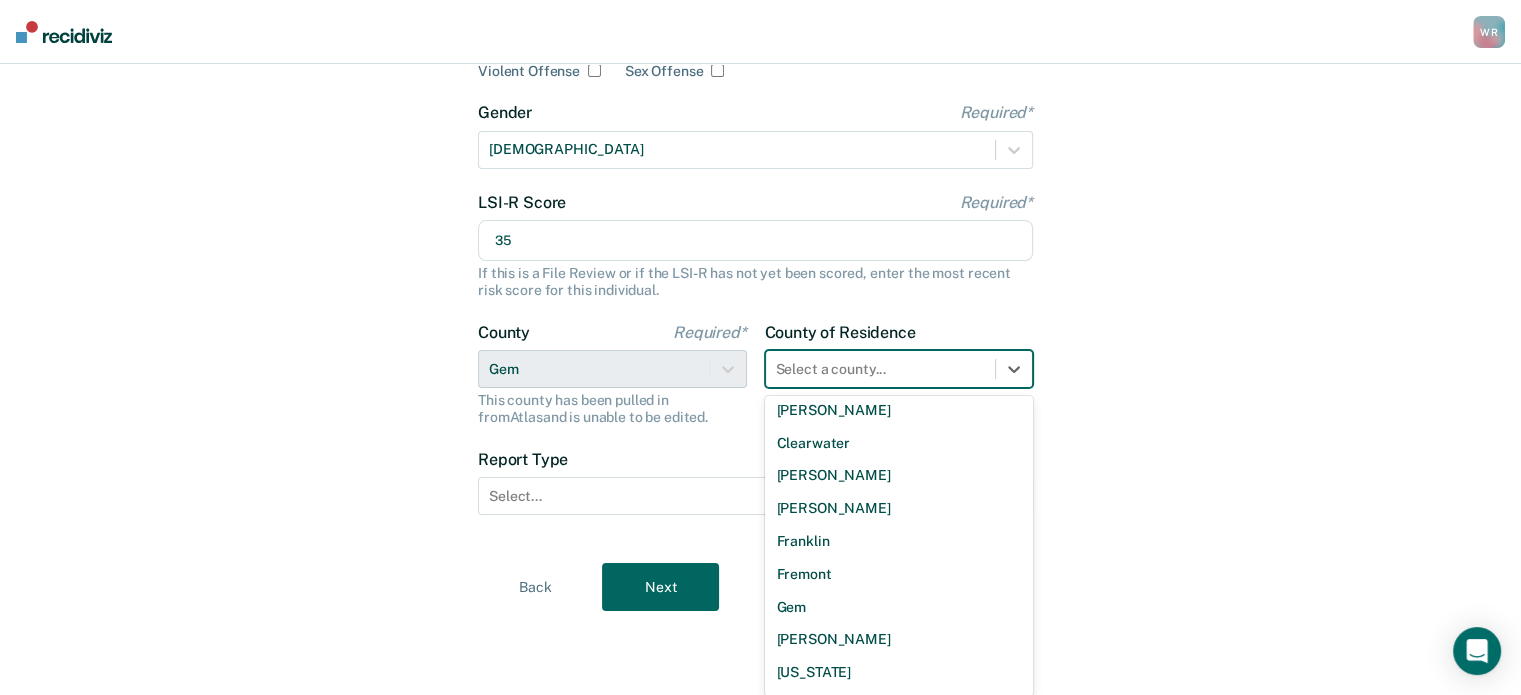 scroll, scrollTop: 600, scrollLeft: 0, axis: vertical 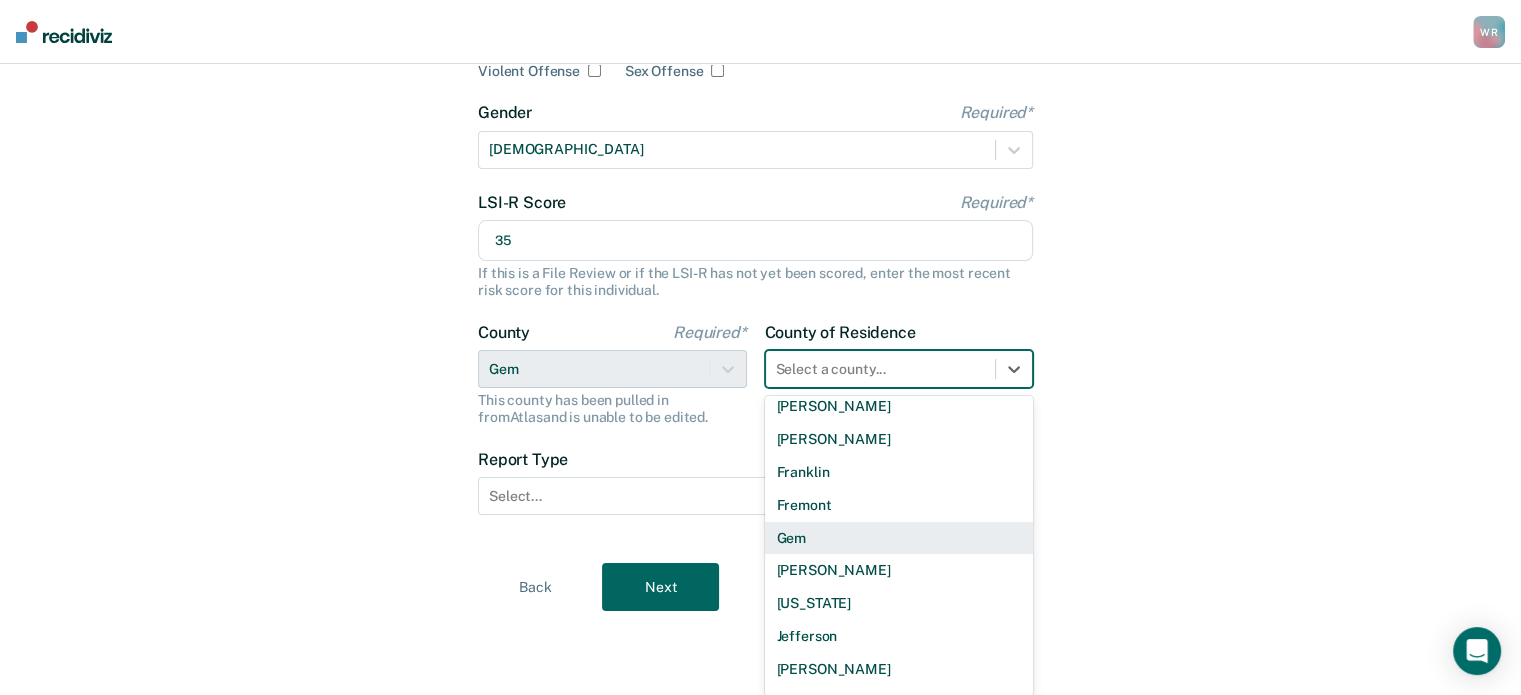 click on "Gem" at bounding box center (899, 538) 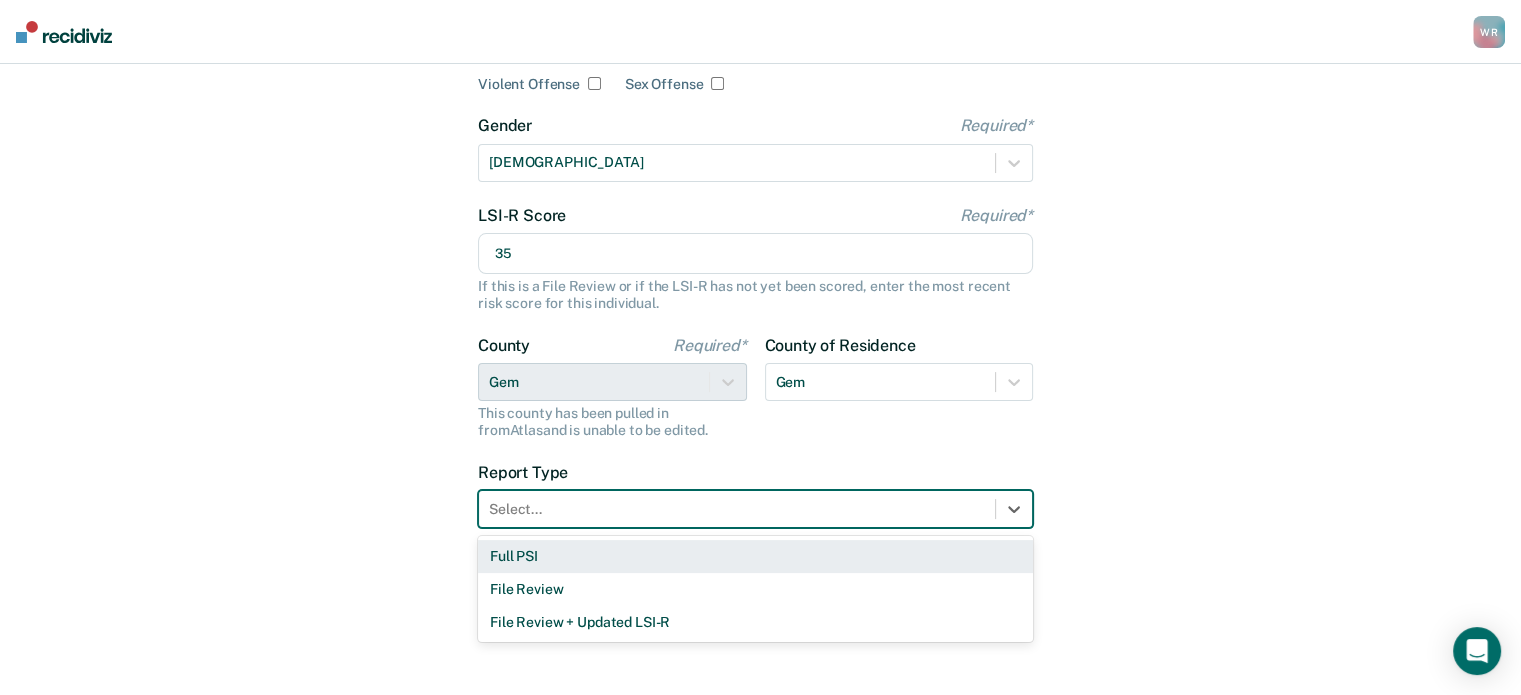 click at bounding box center [737, 509] 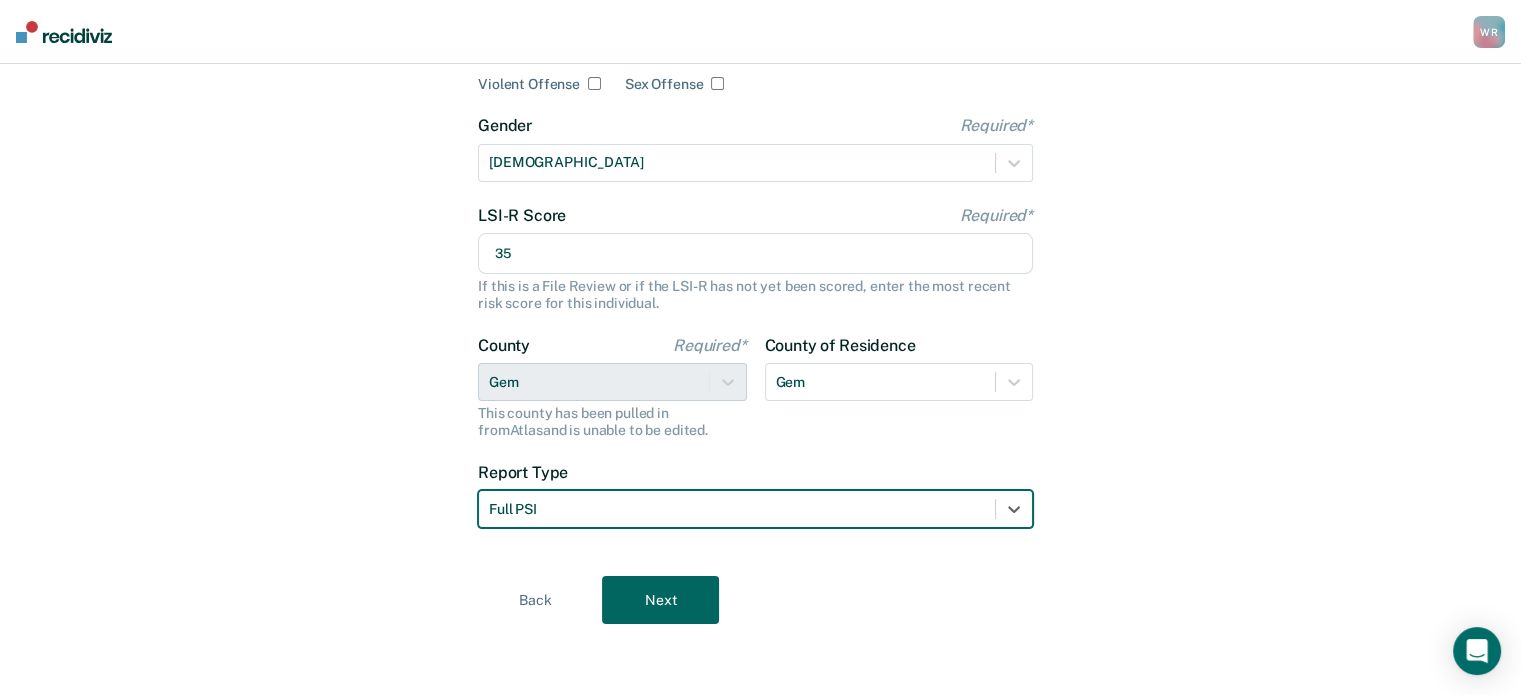click on "Next" at bounding box center [660, 600] 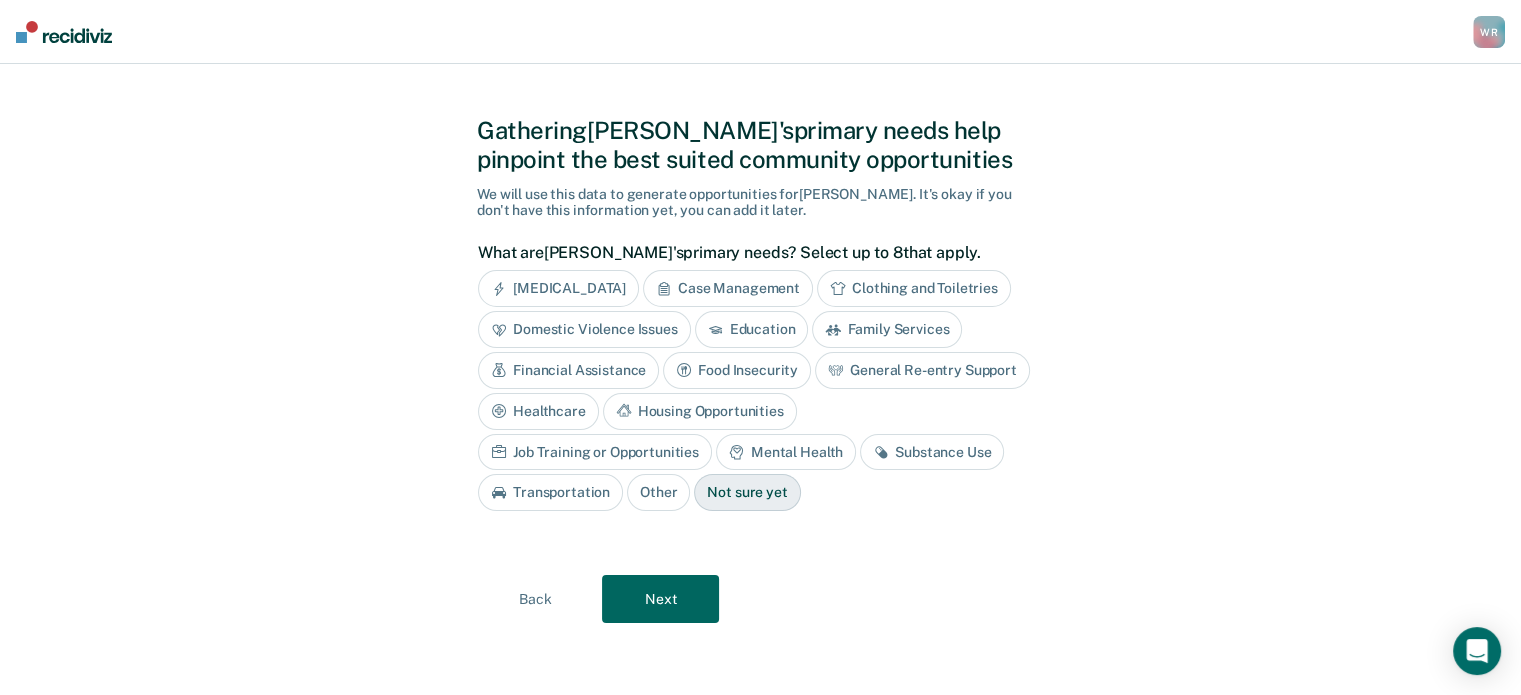 scroll, scrollTop: 17, scrollLeft: 0, axis: vertical 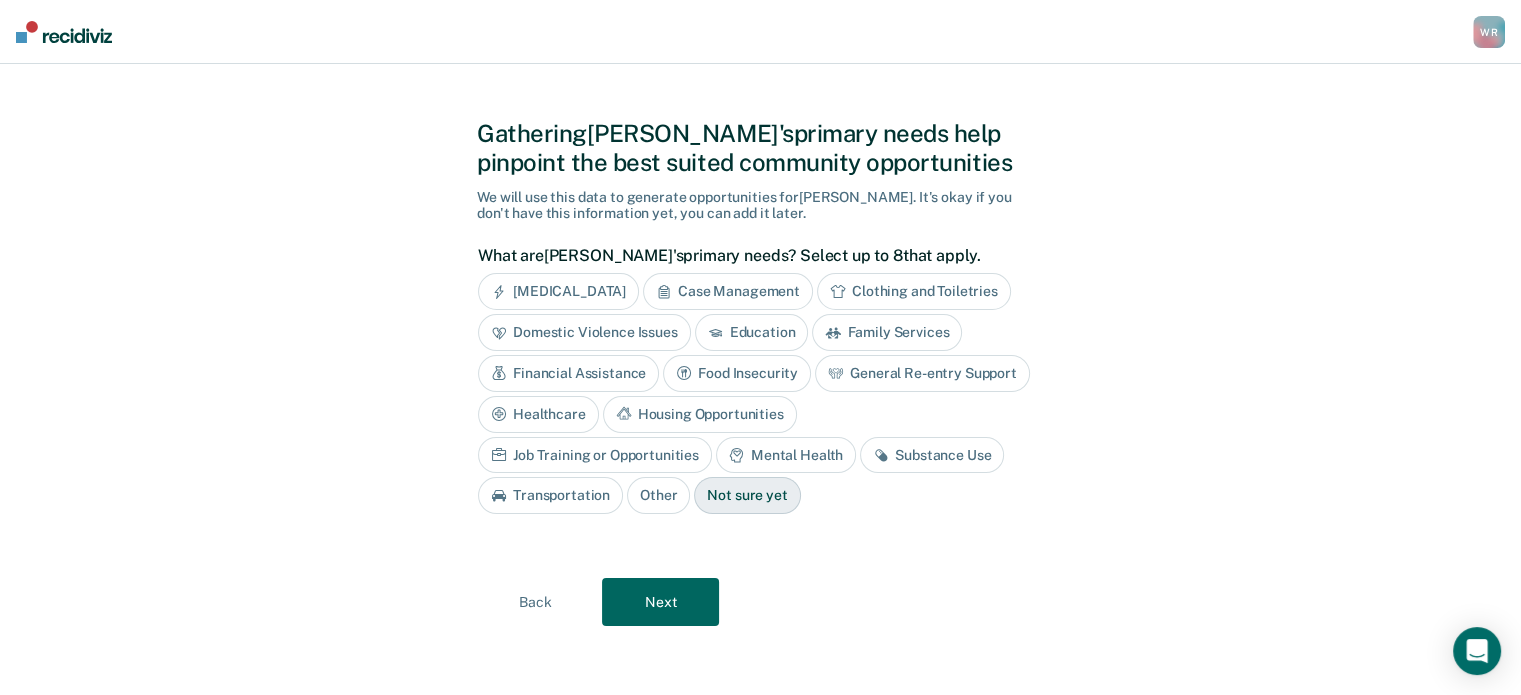 click on "General Re-entry Support" at bounding box center (922, 373) 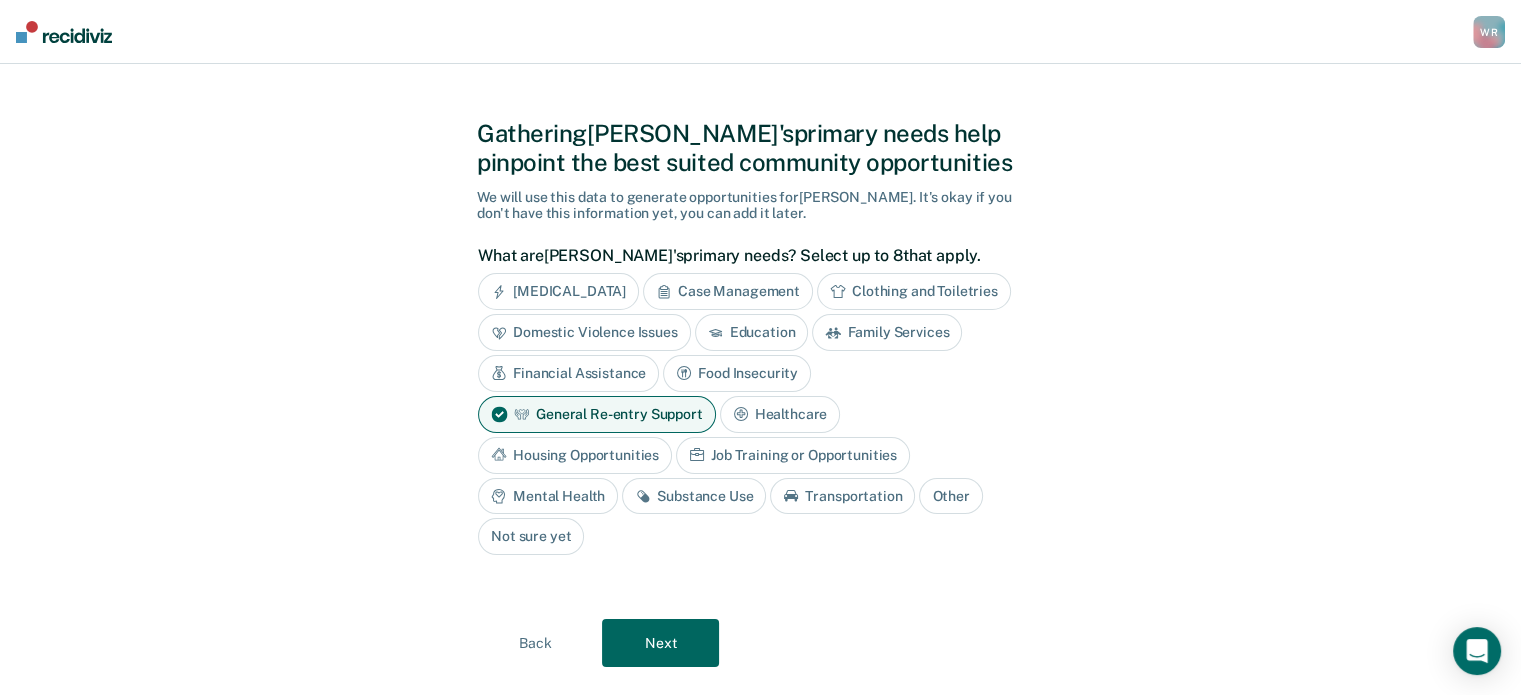 click on "Housing Opportunities" at bounding box center [575, 455] 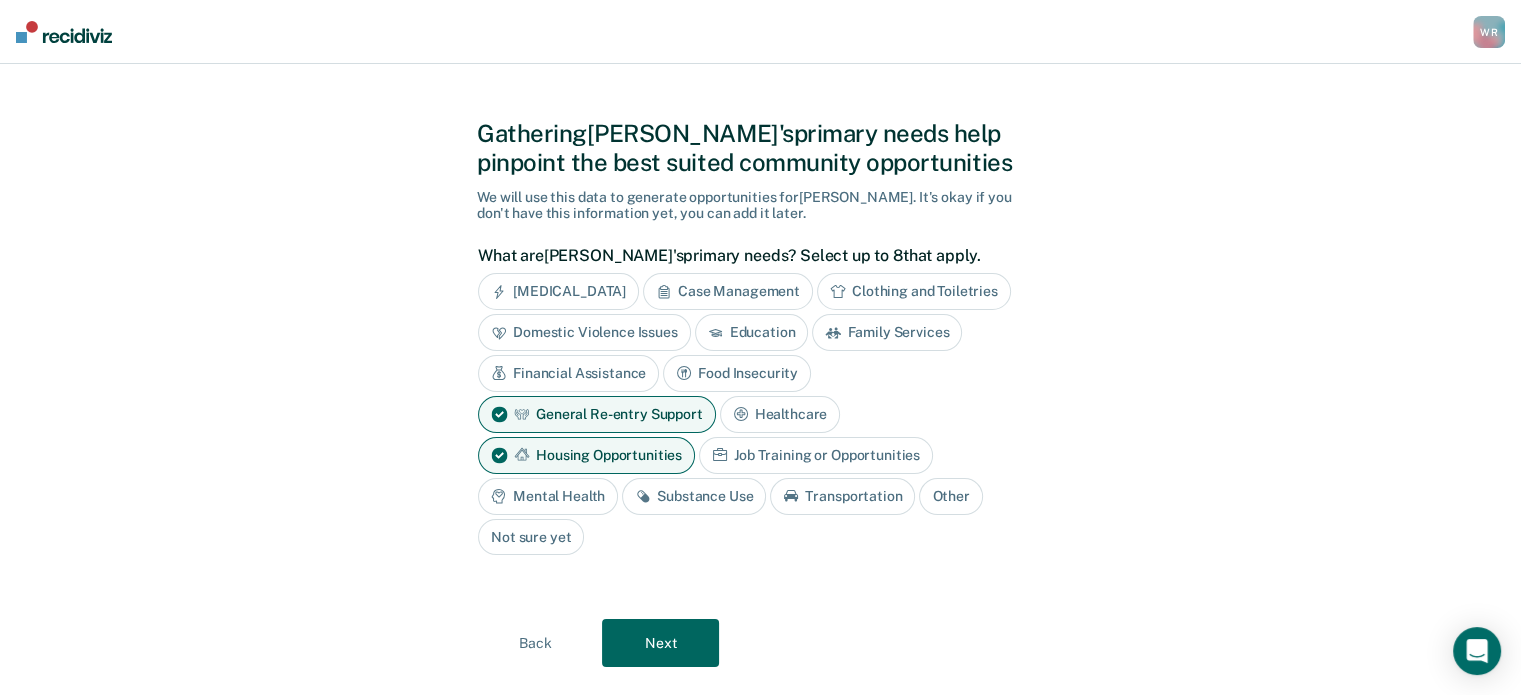 click on "Mental Health" at bounding box center (548, 496) 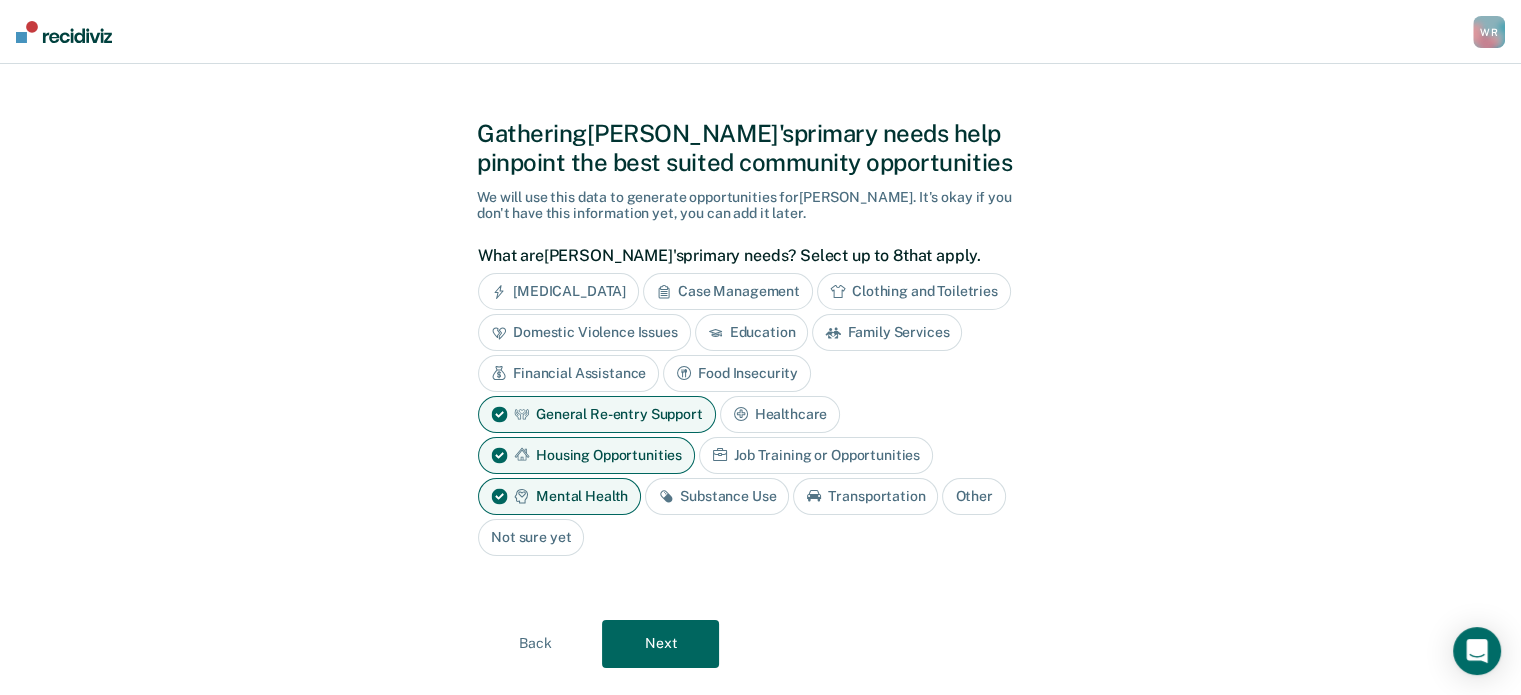 click on "Substance Use" at bounding box center [717, 496] 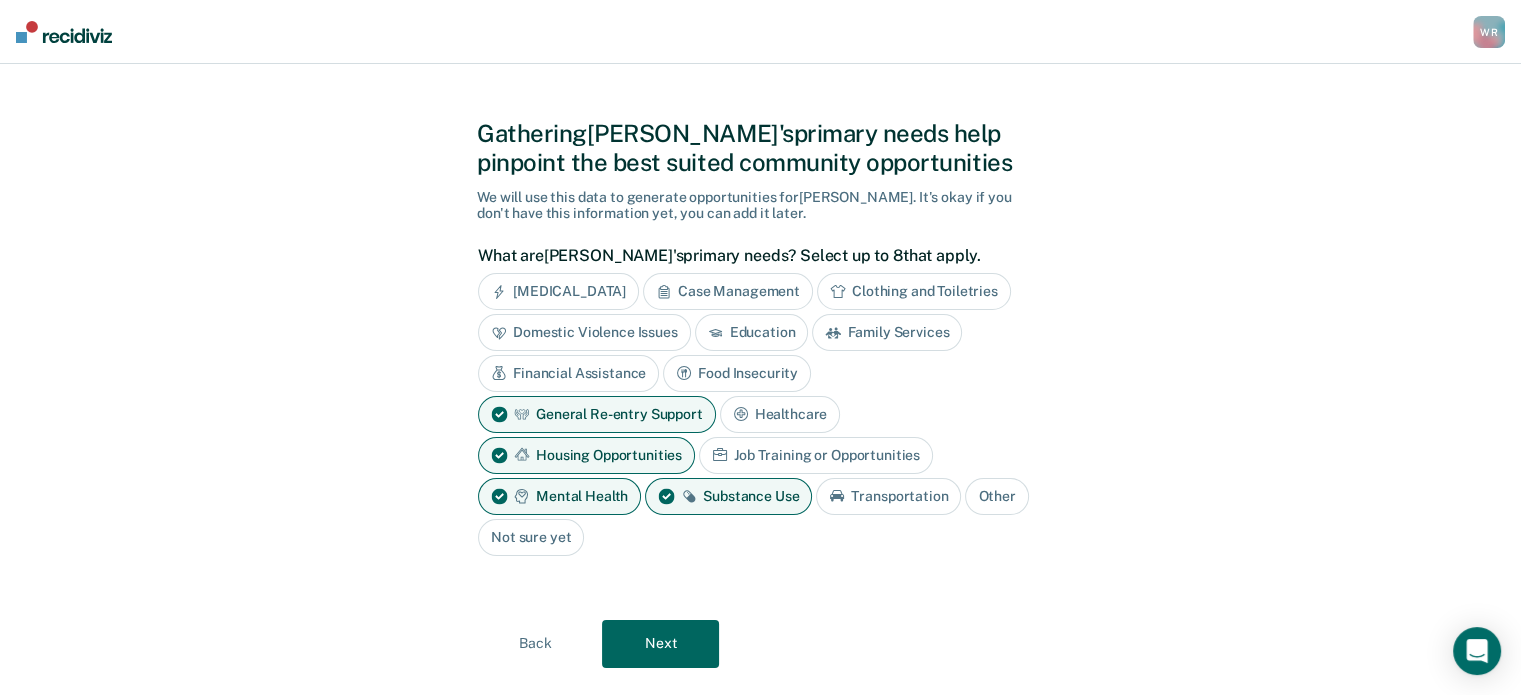 click on "Next" at bounding box center [660, 644] 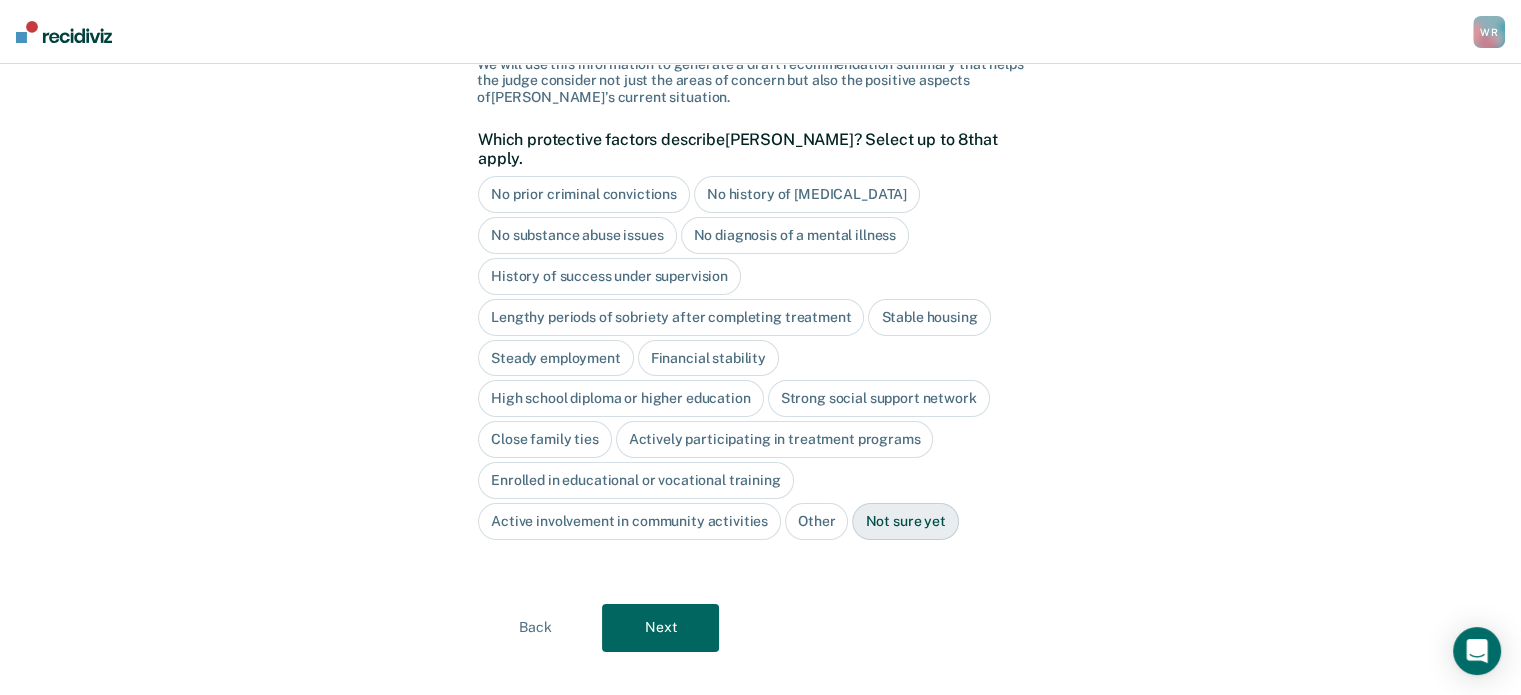 scroll, scrollTop: 156, scrollLeft: 0, axis: vertical 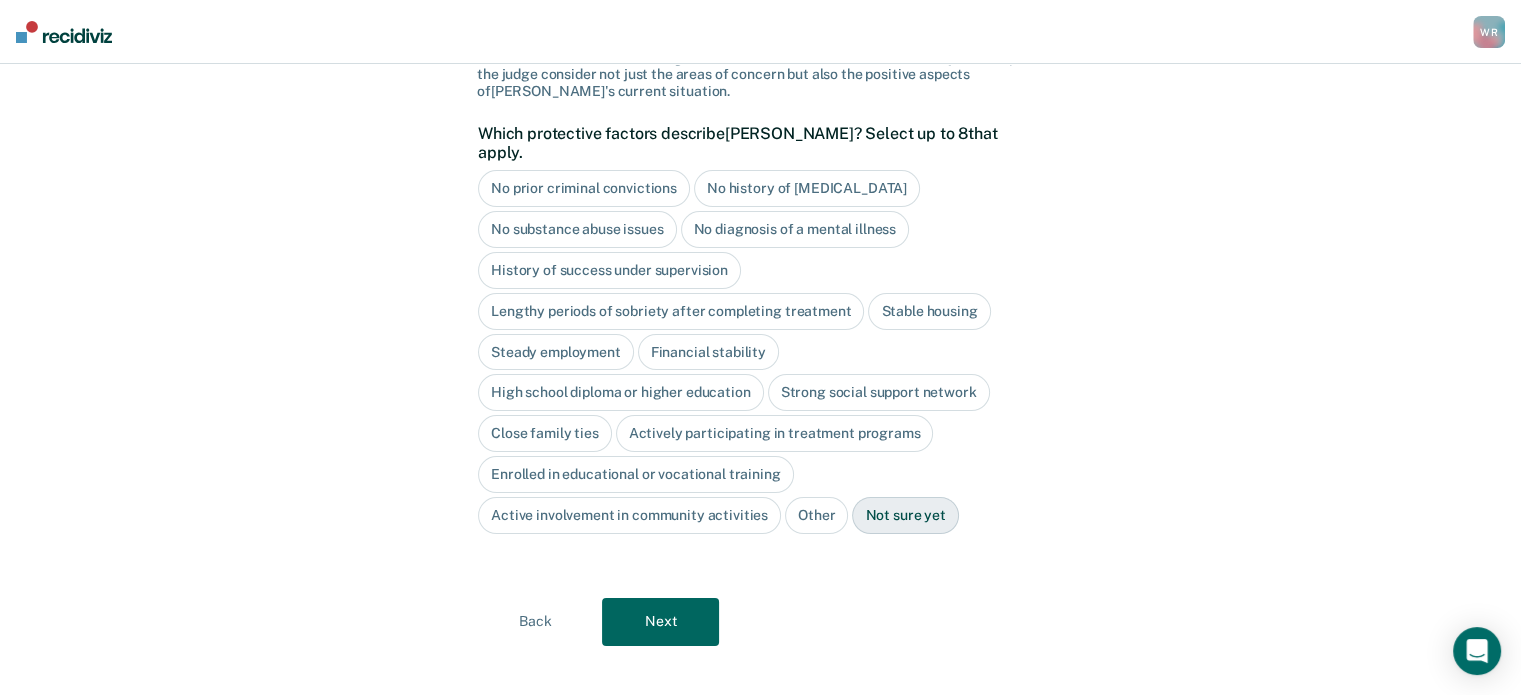 click on "Lengthy periods of sobriety after completing treatment" at bounding box center (671, 311) 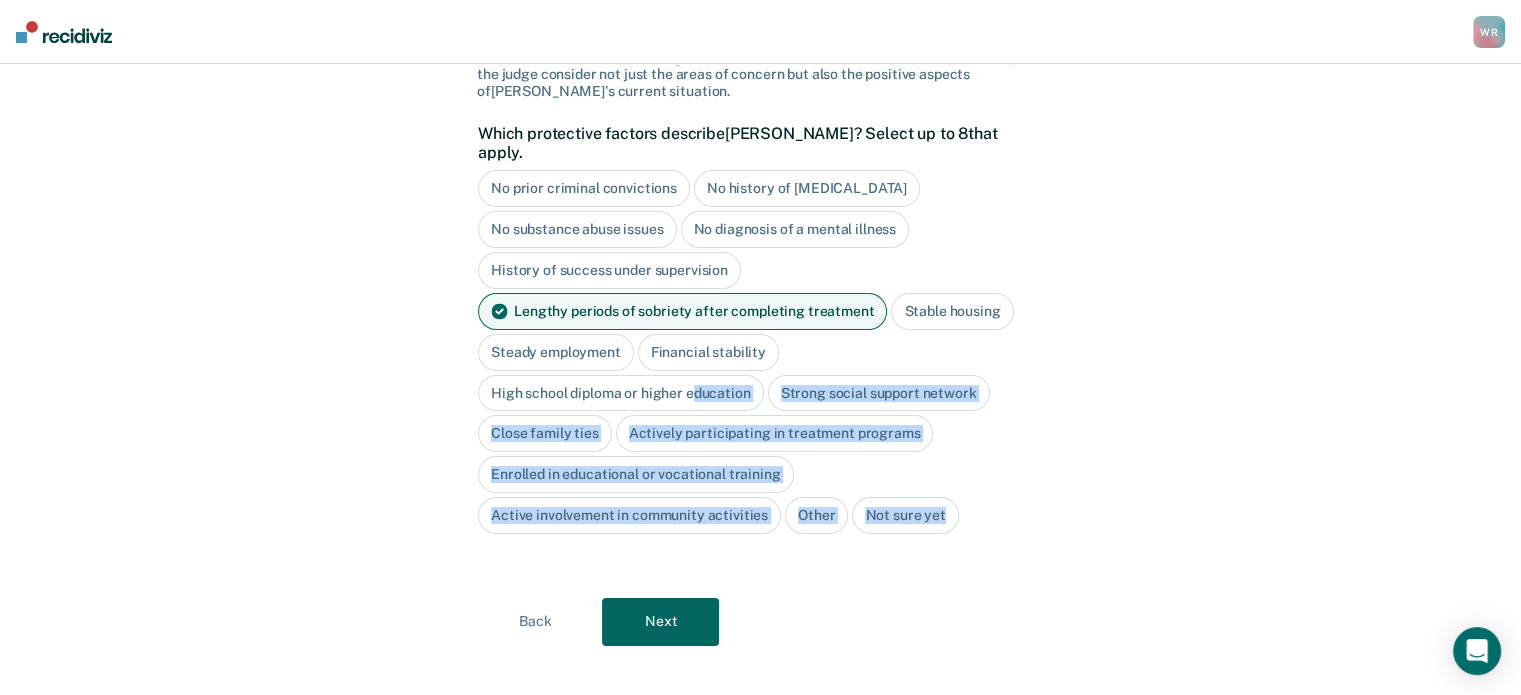 drag, startPoint x: 694, startPoint y: 376, endPoint x: 1081, endPoint y: 539, distance: 419.92618 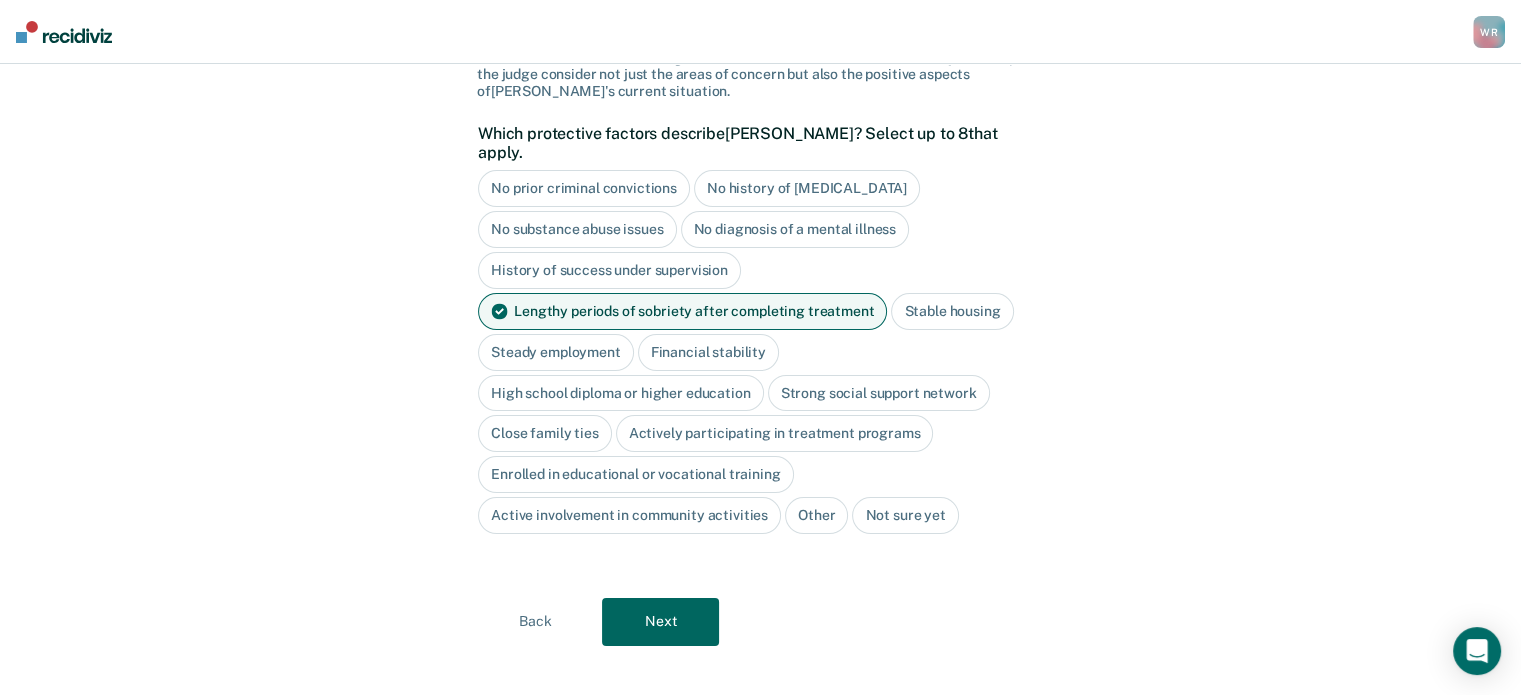 click on "Close family ties" at bounding box center (545, 433) 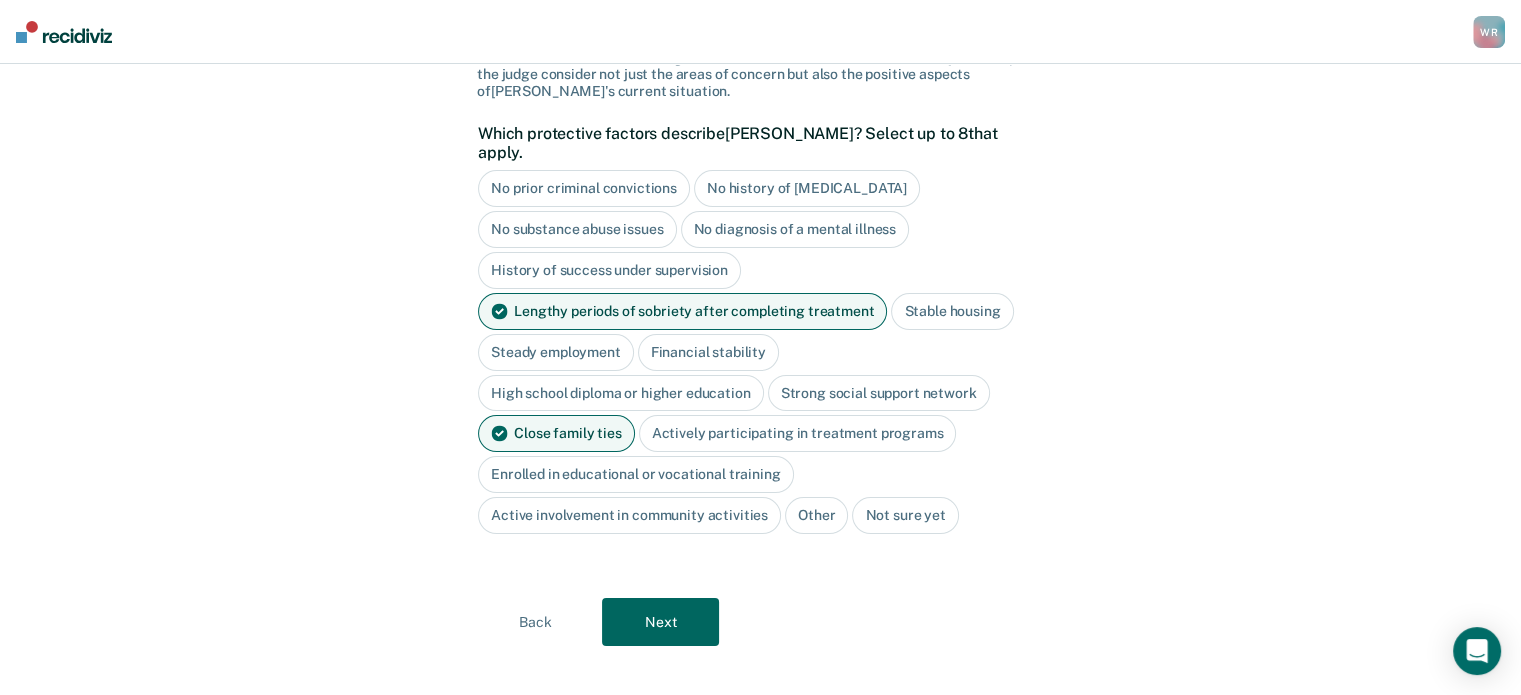 click on "Next" at bounding box center (660, 622) 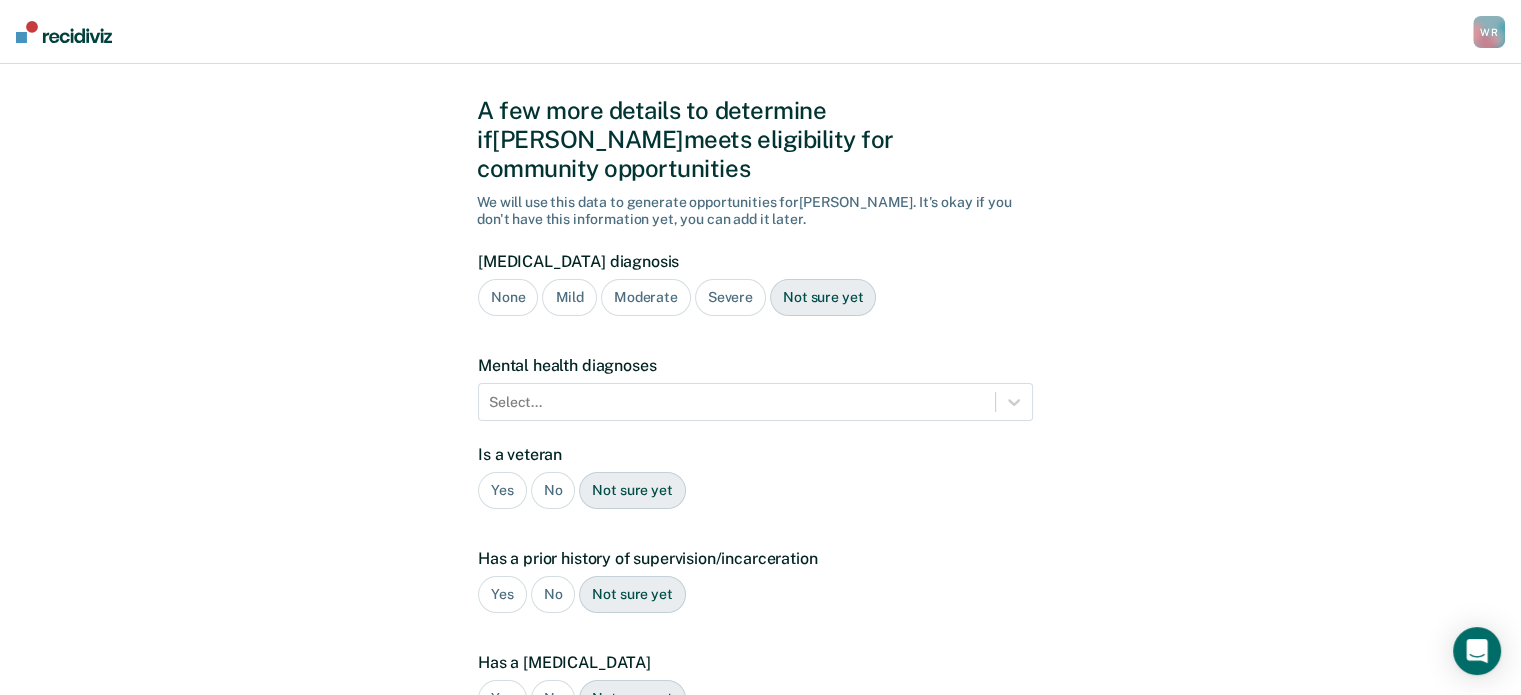 scroll, scrollTop: 0, scrollLeft: 0, axis: both 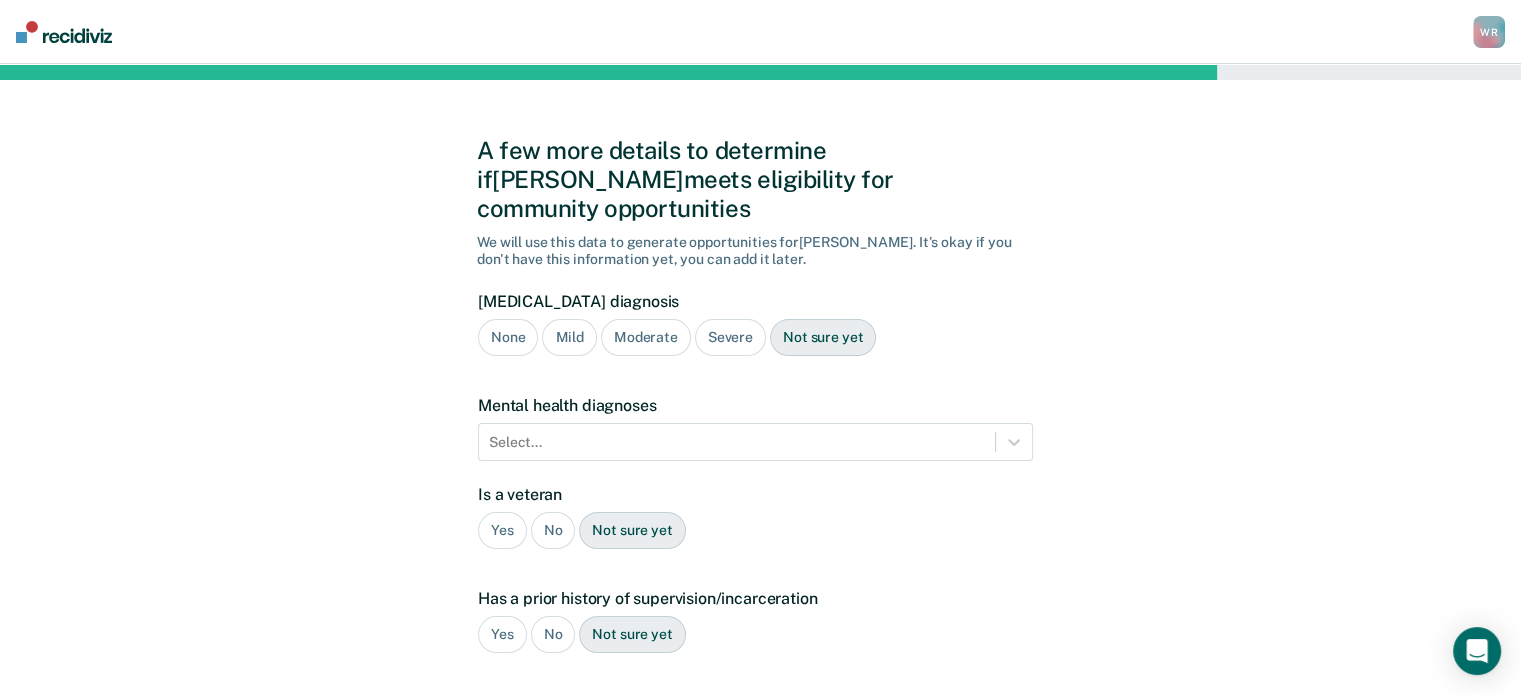 click on "Severe" at bounding box center (730, 337) 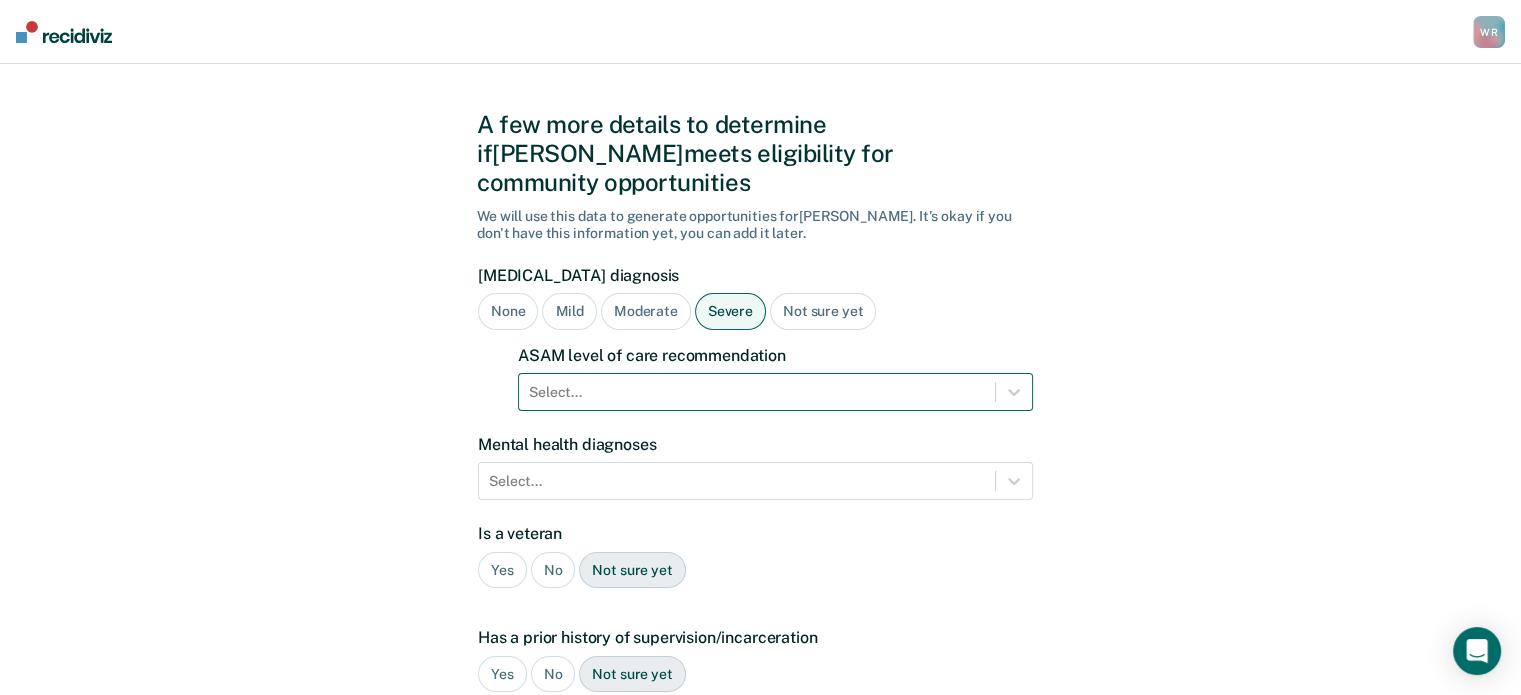click on "Select..." at bounding box center [775, 392] 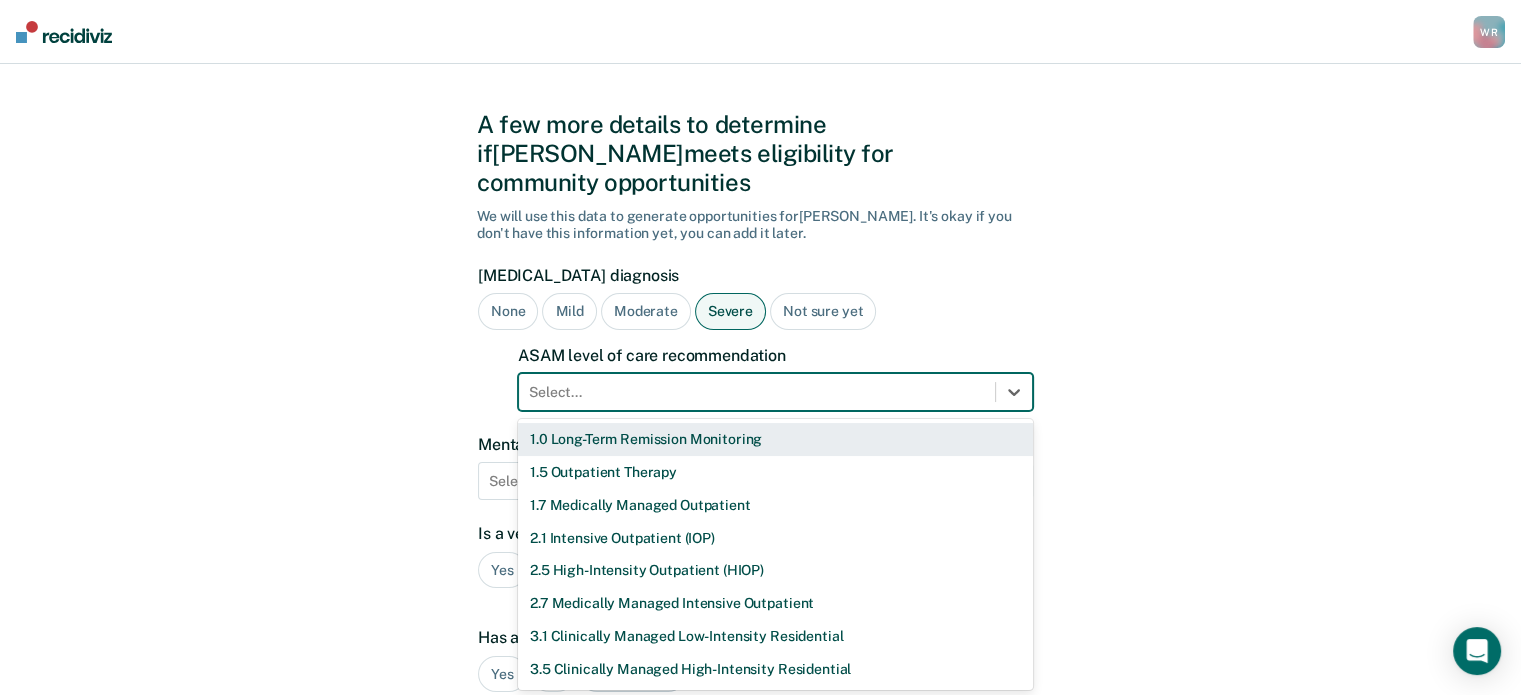 scroll, scrollTop: 28, scrollLeft: 0, axis: vertical 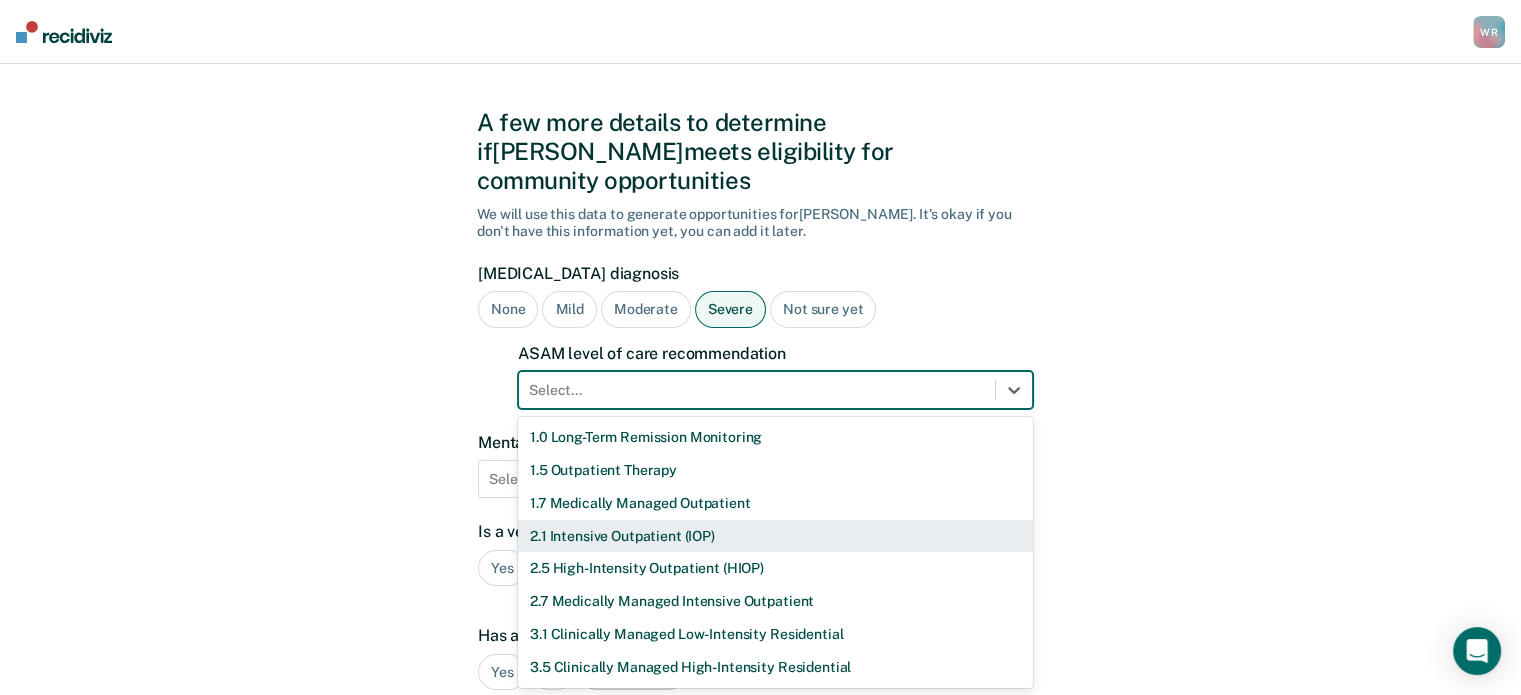 click on "2.1 Intensive Outpatient (IOP)" at bounding box center [775, 536] 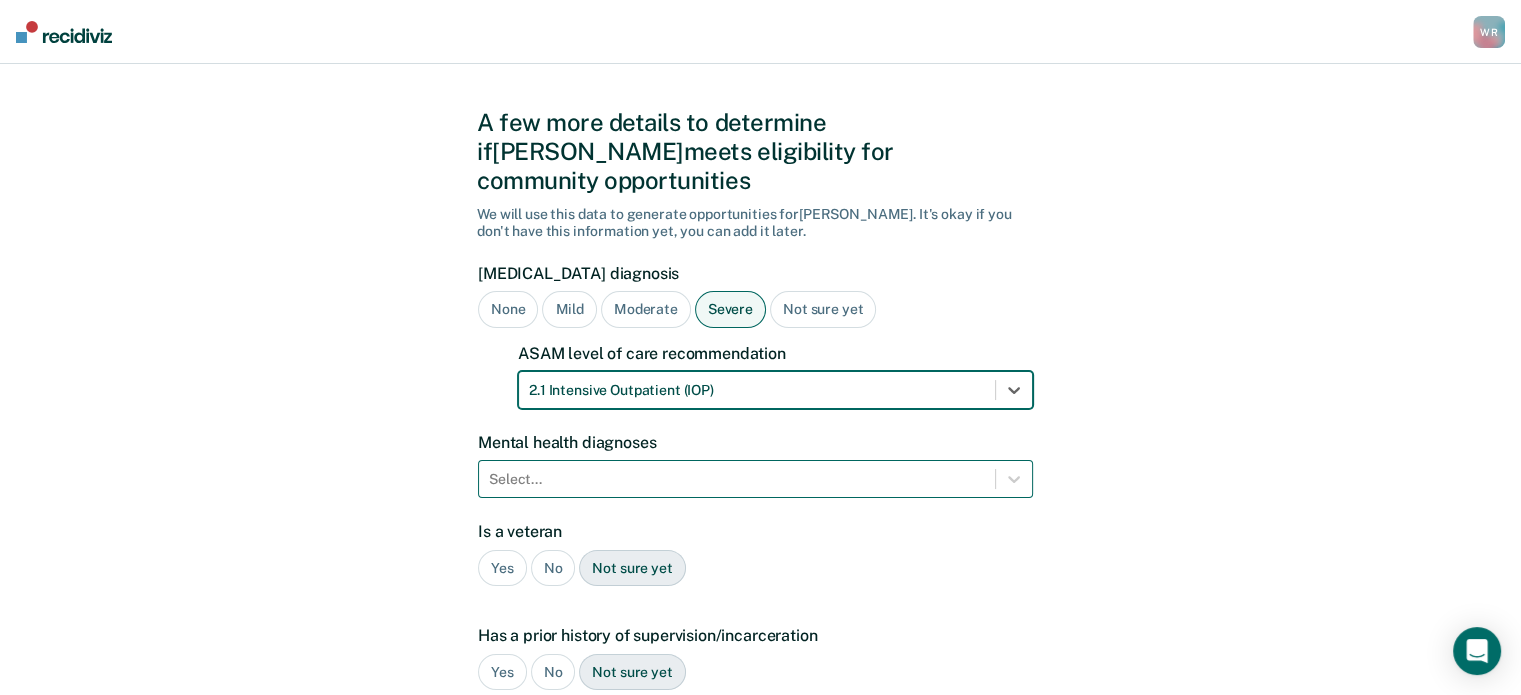 click on "Select..." at bounding box center [755, 479] 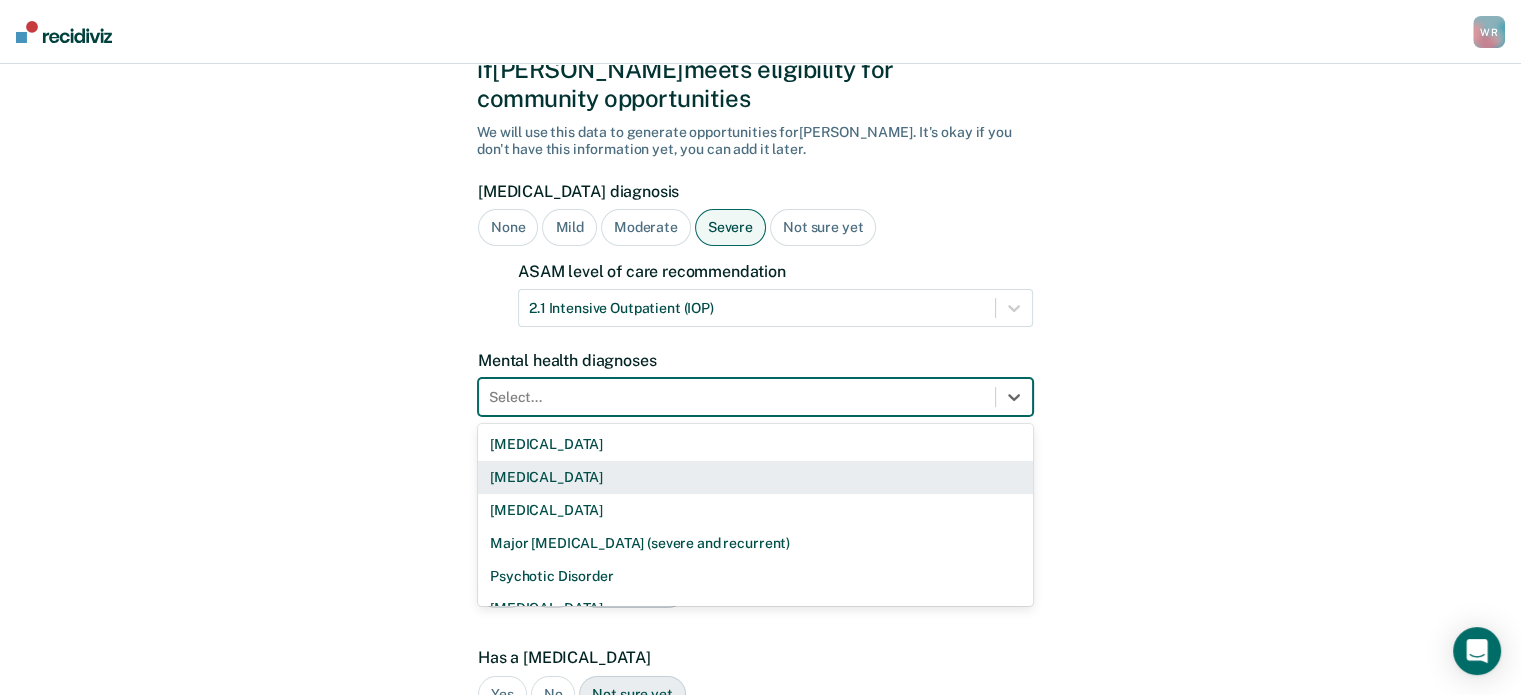 scroll, scrollTop: 118, scrollLeft: 0, axis: vertical 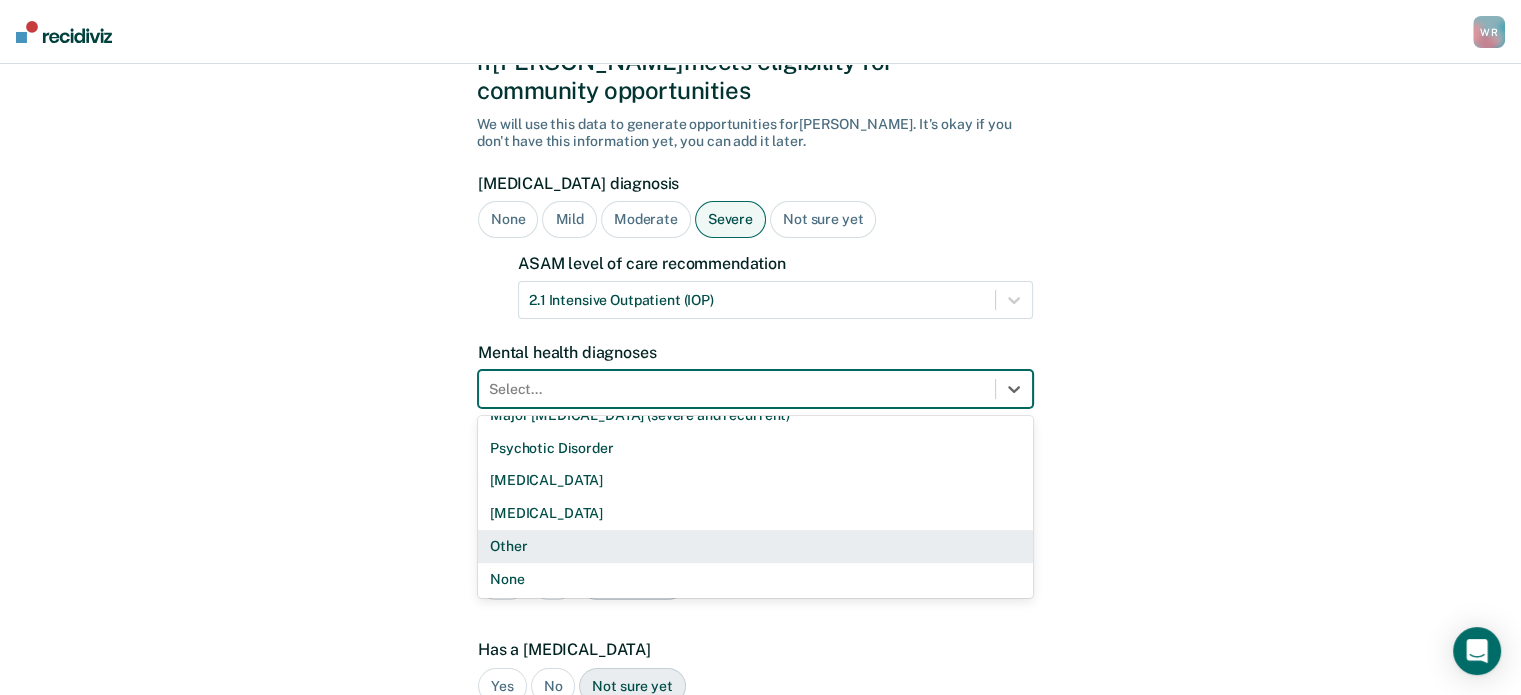 click on "Other" at bounding box center [755, 546] 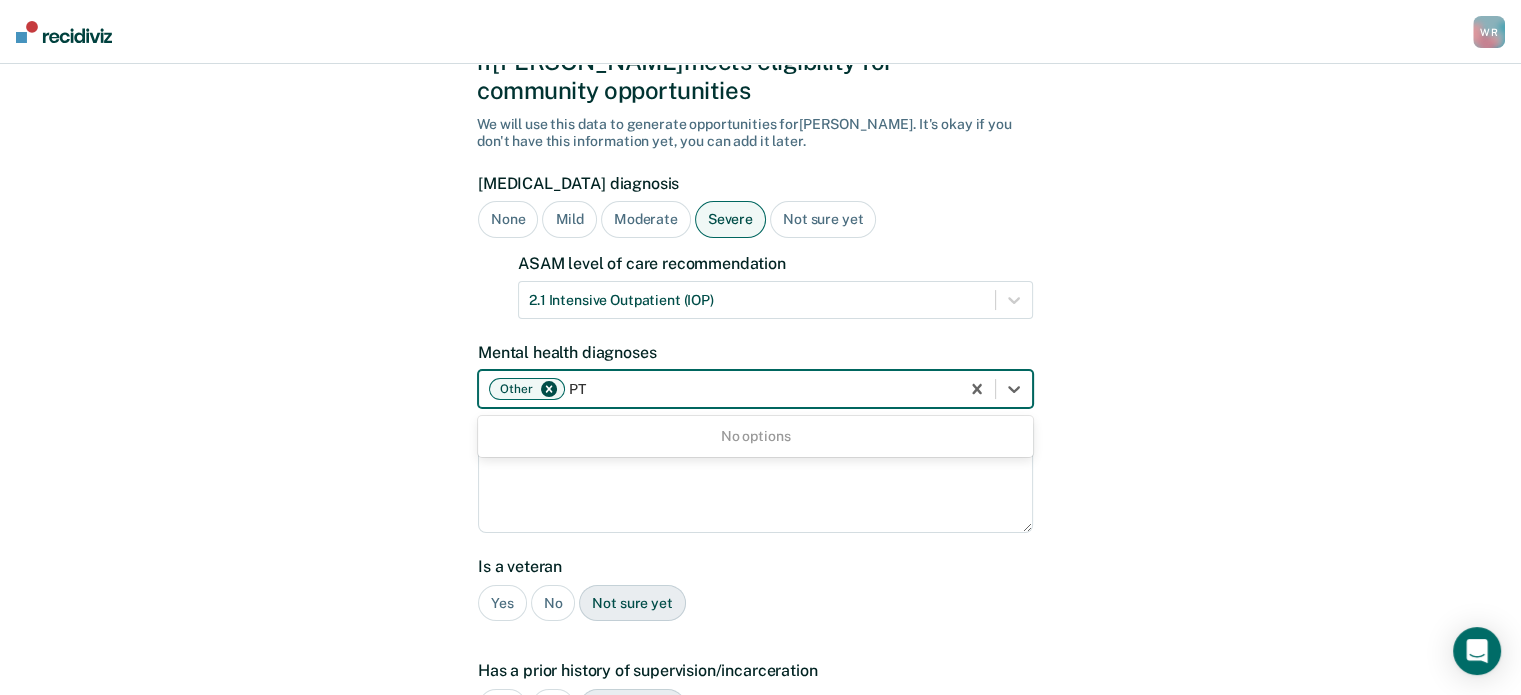 type on "P" 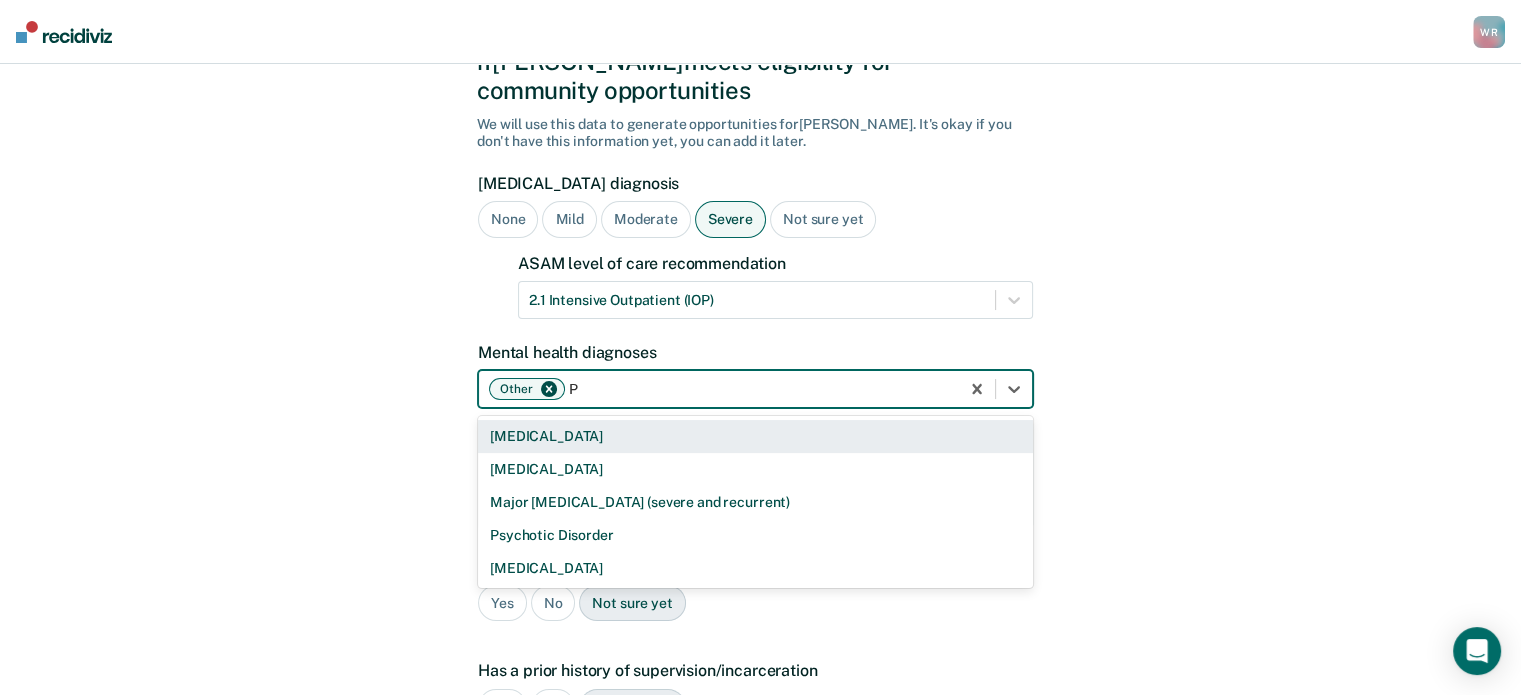 type 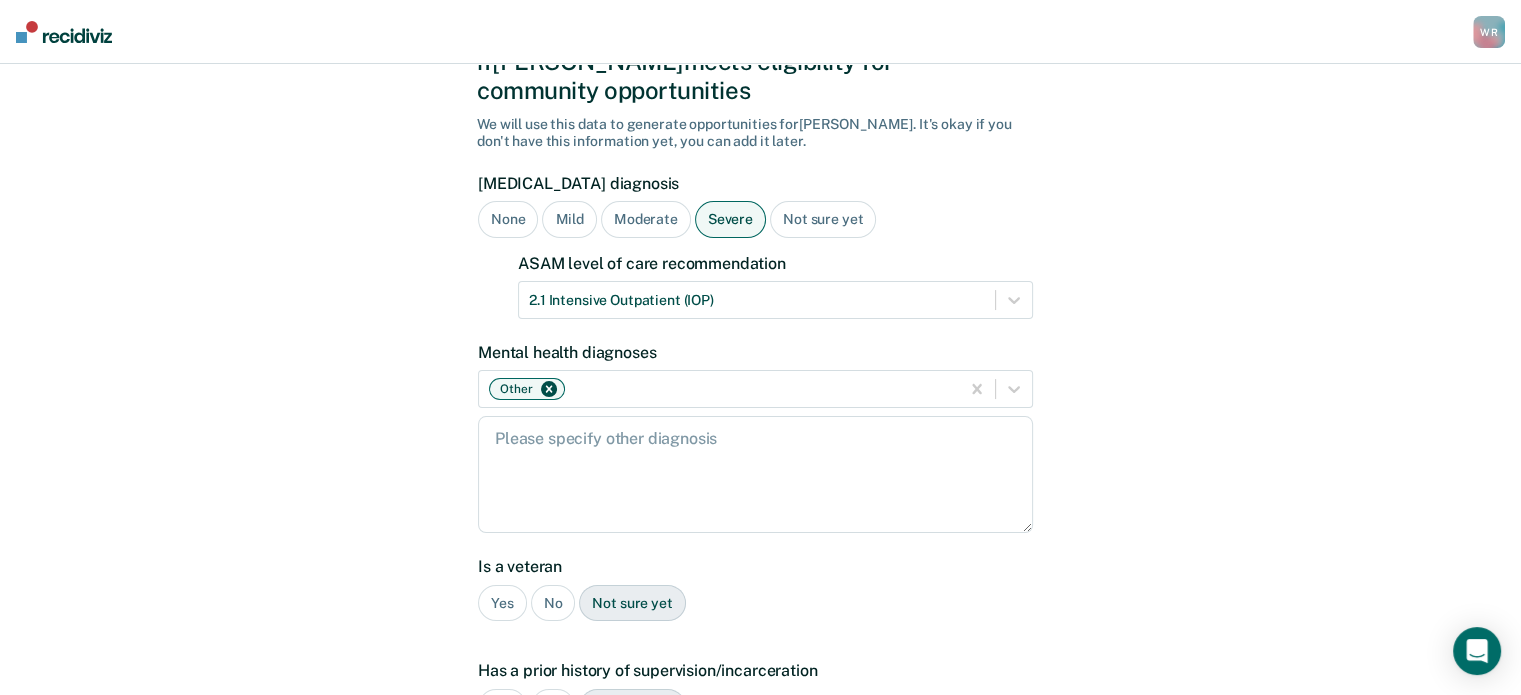 click on "A few more details to determine if  [PERSON_NAME]  meets eligibility for community opportunities We will use this data to generate opportunities for  [PERSON_NAME] . It's okay if you don't have this information yet, you can add it later.   [MEDICAL_DATA] diagnosis  None Mild Moderate Severe Not sure yet ASAM level of care recommendation  2.1 Intensive Outpatient (IOP) Mental health diagnoses  Other Is a veteran  Yes No Not sure yet Has a prior history of supervision/incarceration   Yes No Not sure yet Has a [MEDICAL_DATA]  Yes No Not sure yet Has an open child protective services case   Yes No Not sure yet Plea  Guilty Not Guilty [PERSON_NAME] Plea Not sure yet Back Next" at bounding box center [760, 583] 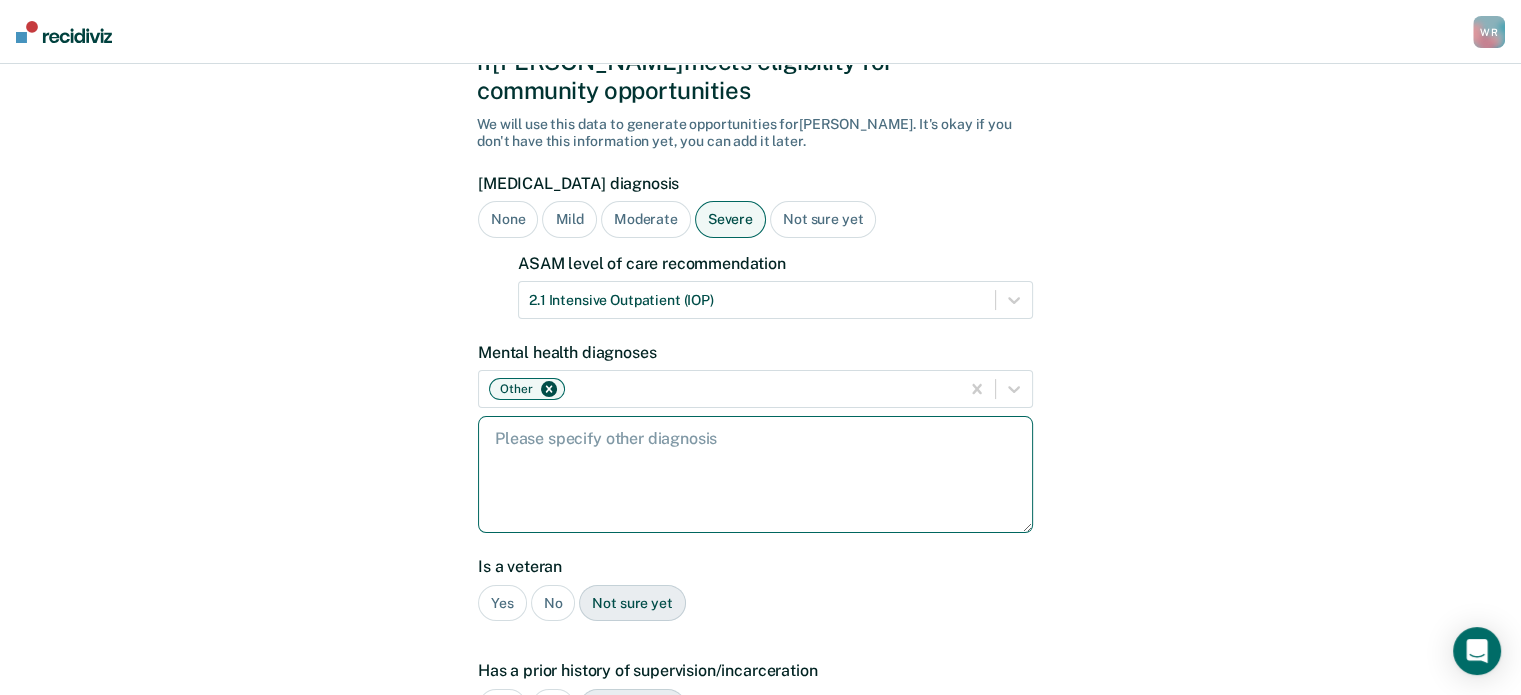 click at bounding box center [755, 474] 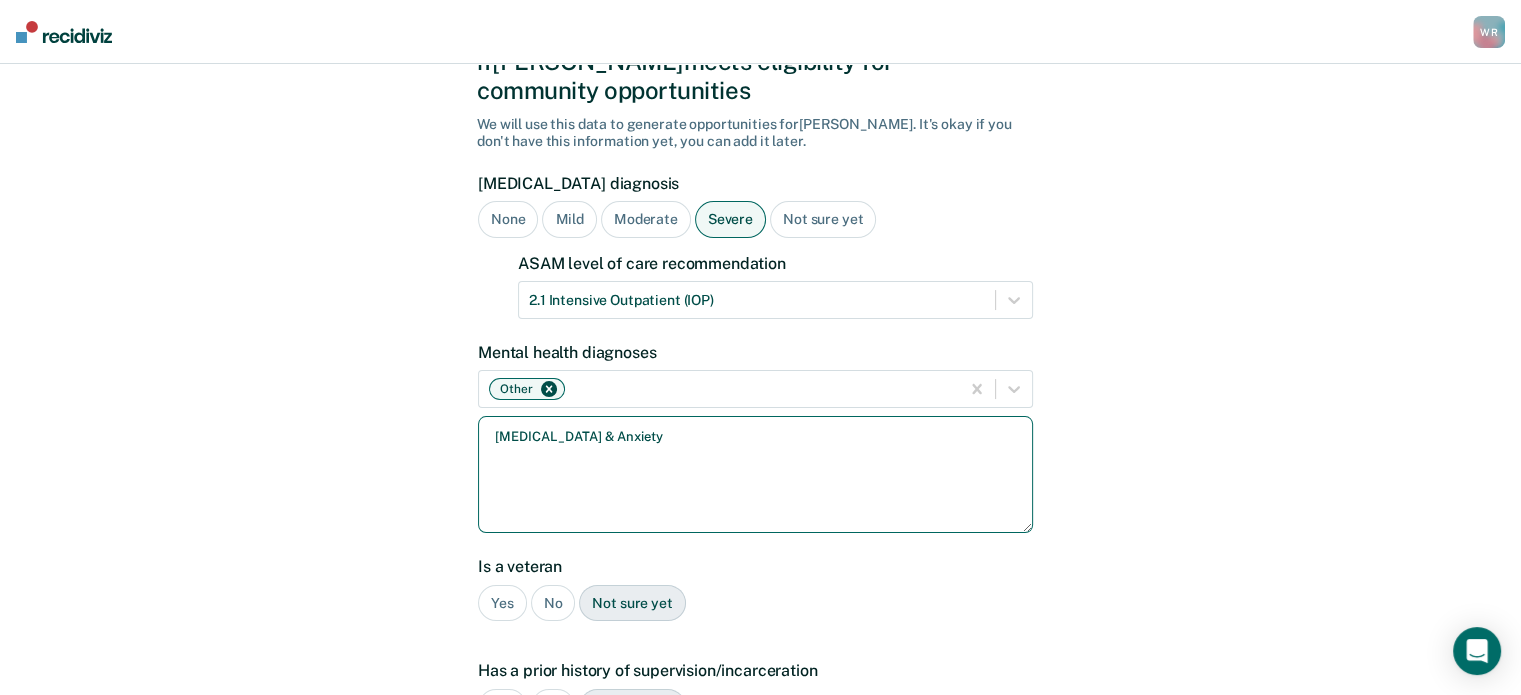 type on "[MEDICAL_DATA] & Anxiety" 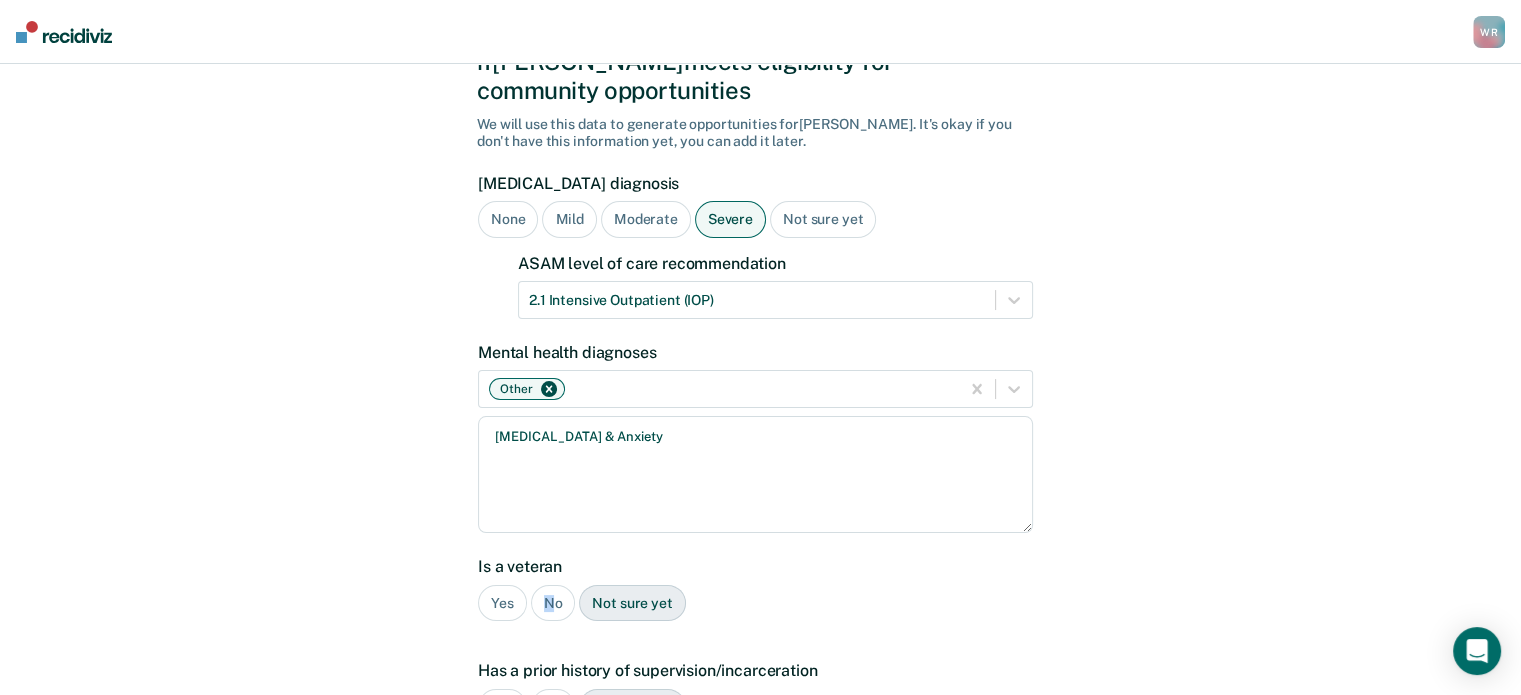 click on "No" at bounding box center (553, 603) 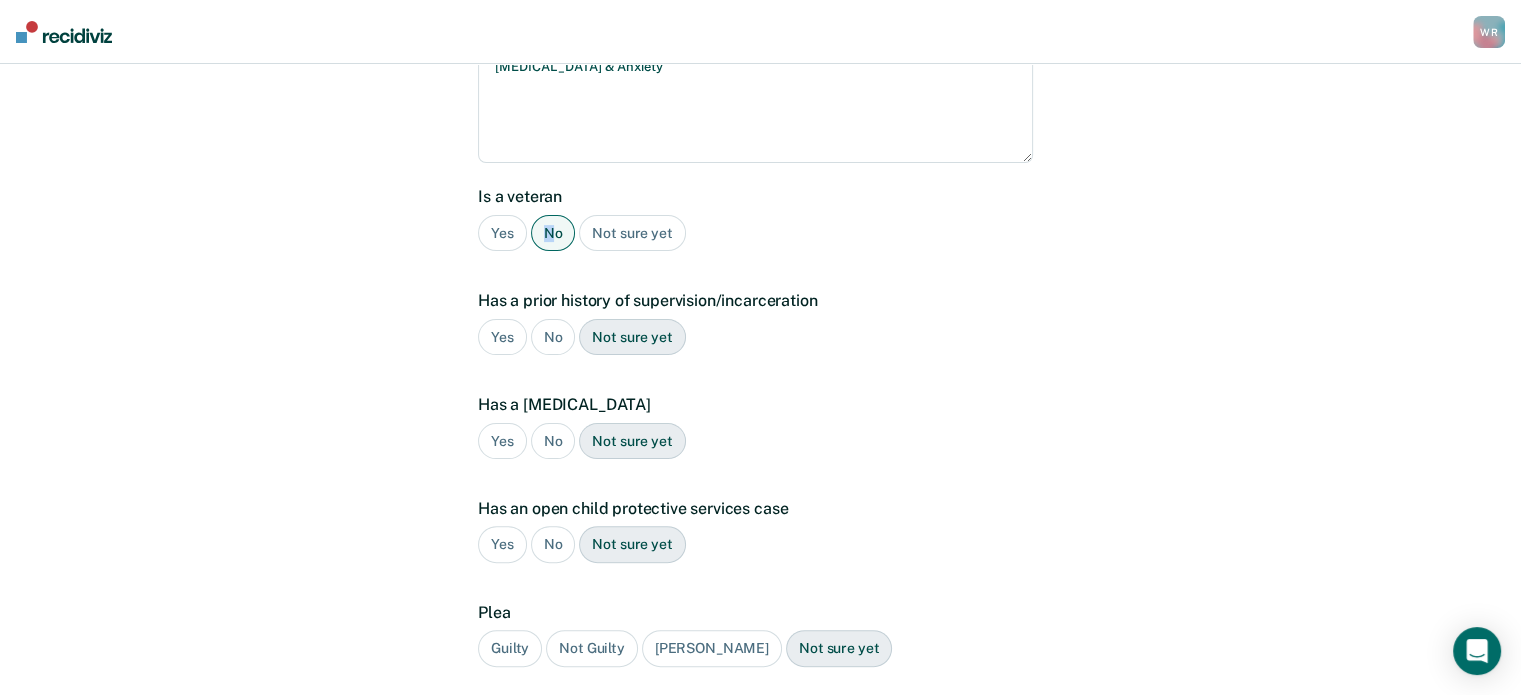 scroll, scrollTop: 518, scrollLeft: 0, axis: vertical 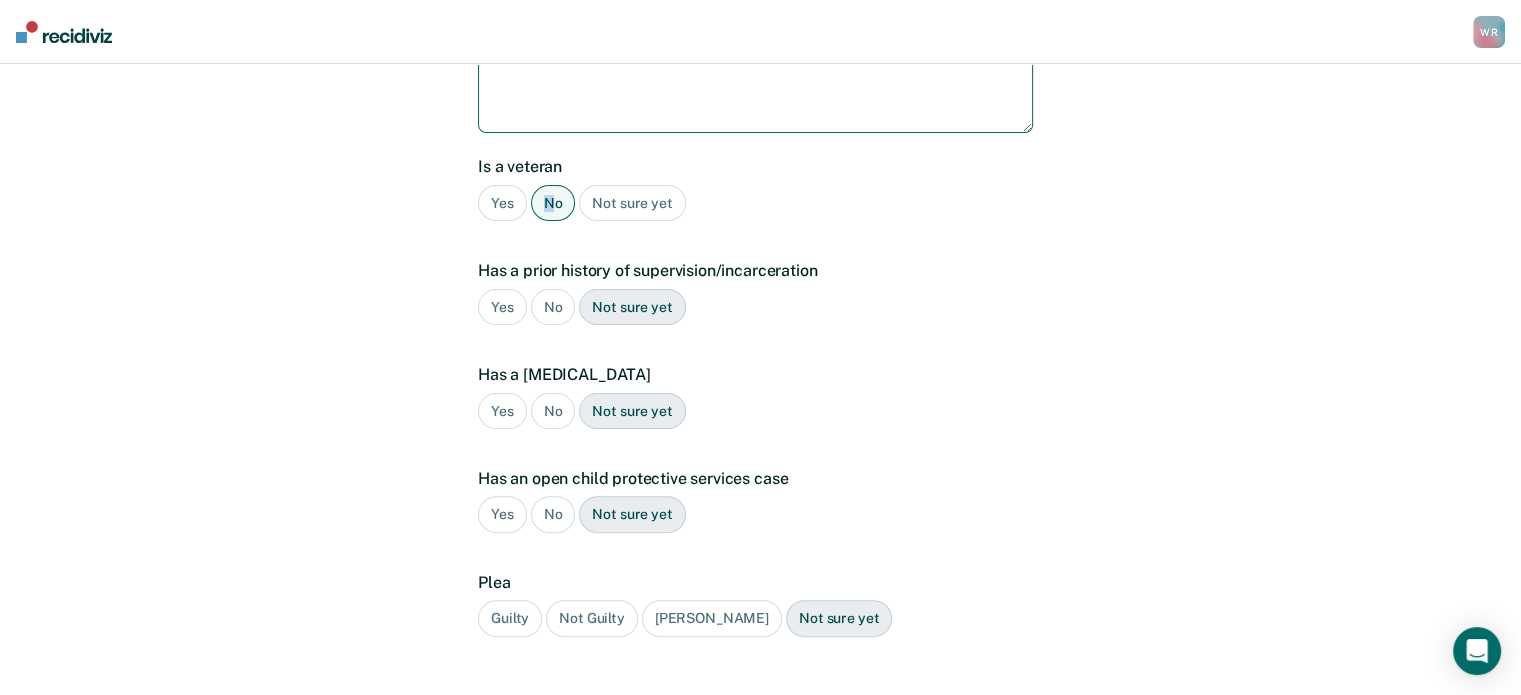 click on "[MEDICAL_DATA] & Anxiety" at bounding box center (755, 74) 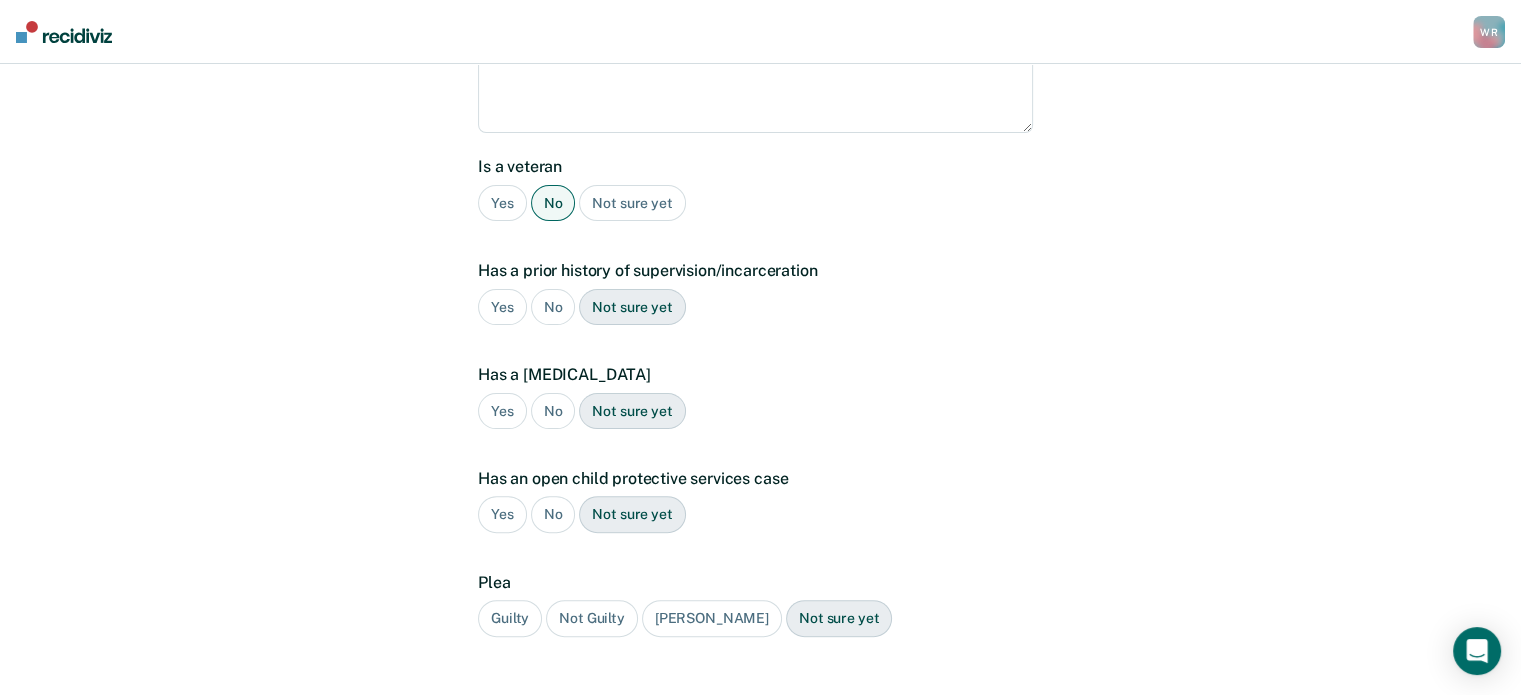 click on "Yes" at bounding box center [502, 307] 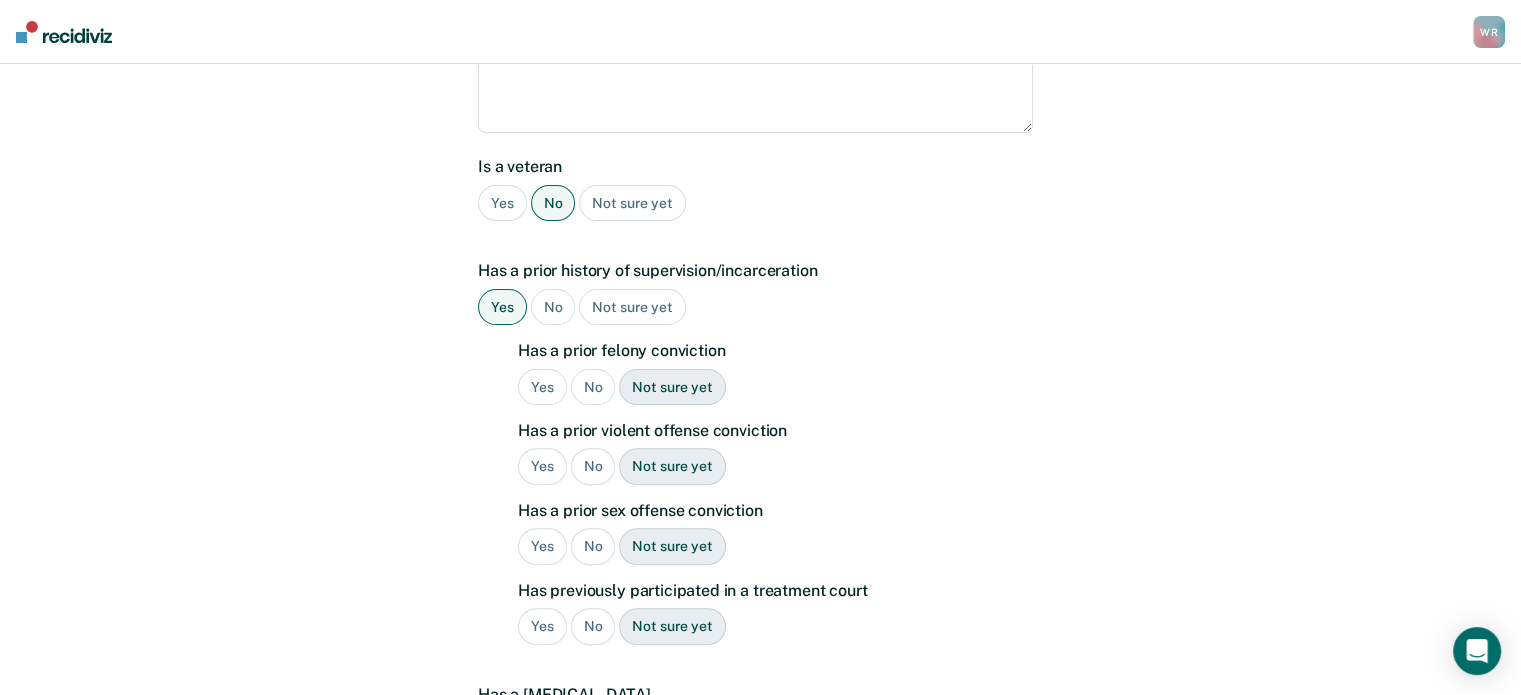 click on "No" at bounding box center (593, 387) 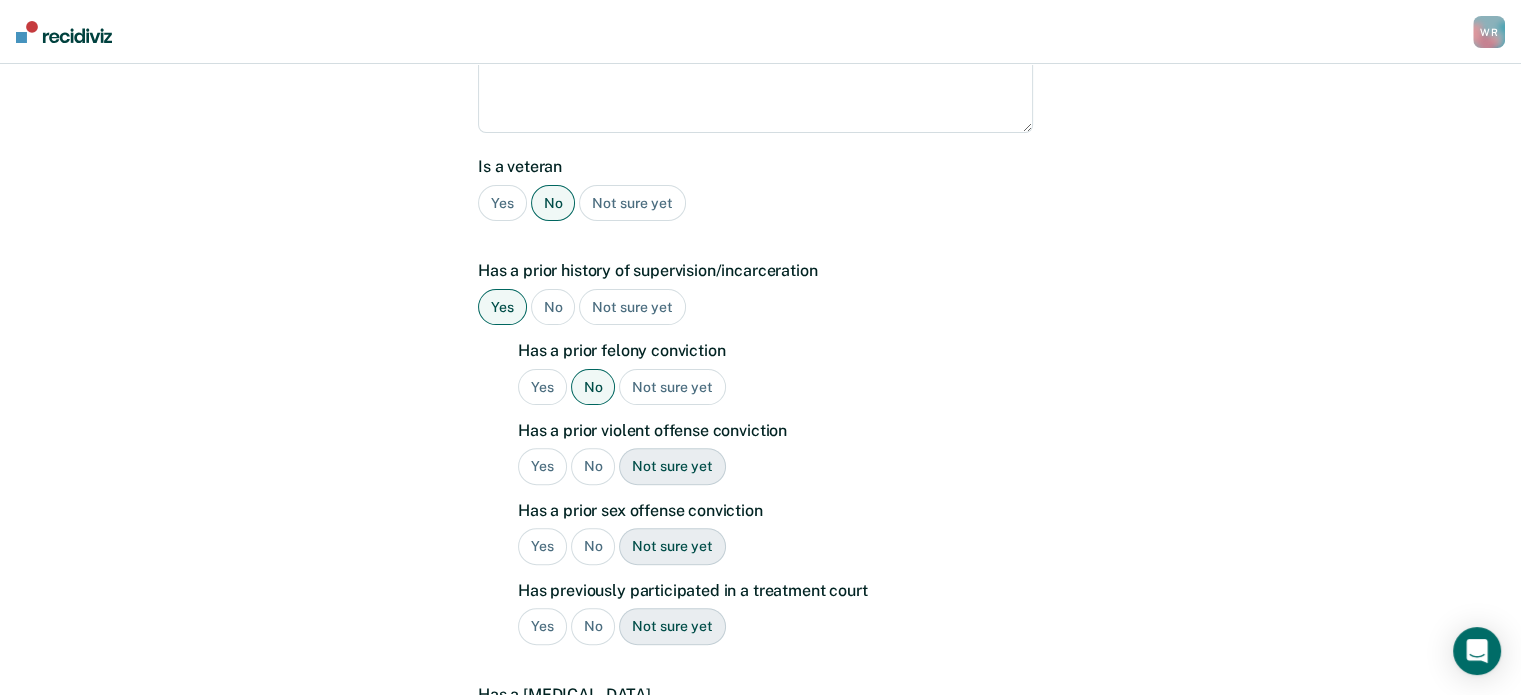 click on "No" at bounding box center [593, 466] 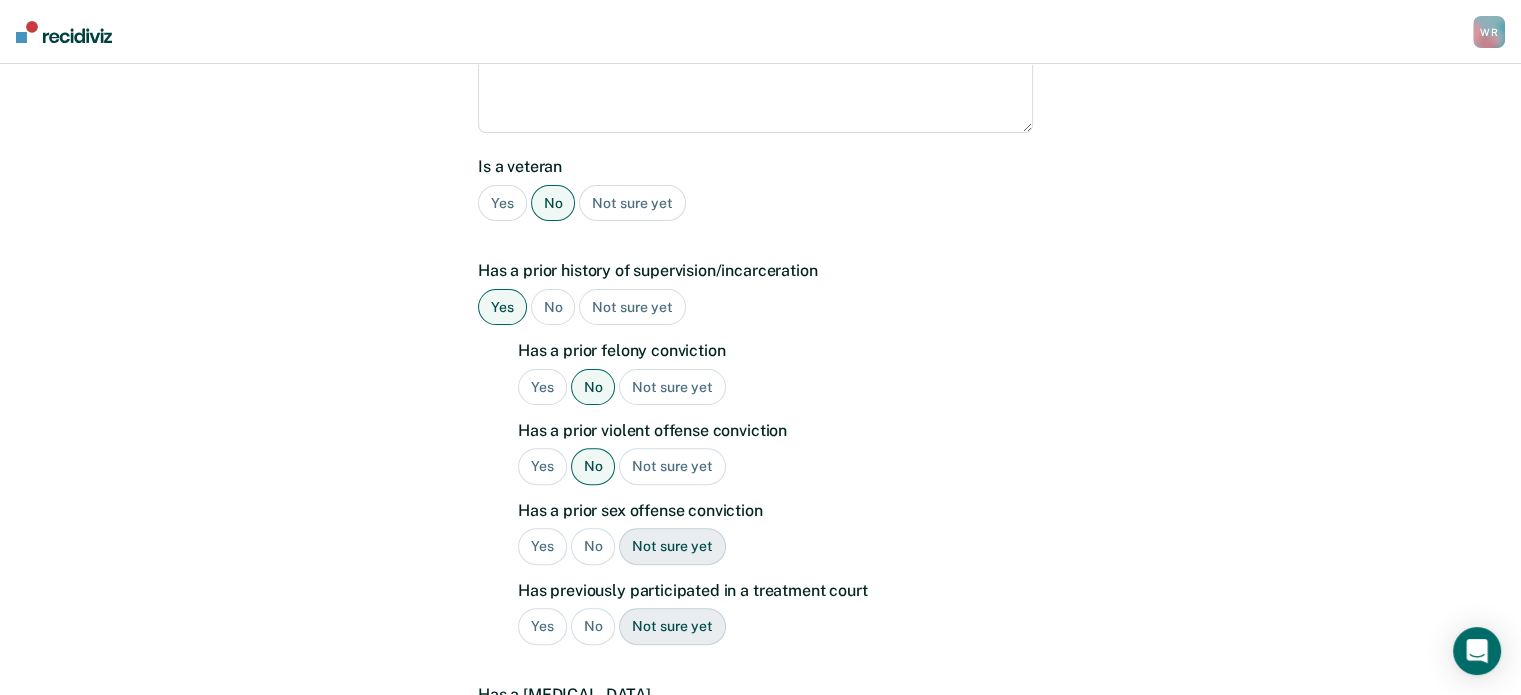 drag, startPoint x: 595, startPoint y: 519, endPoint x: 592, endPoint y: 532, distance: 13.341664 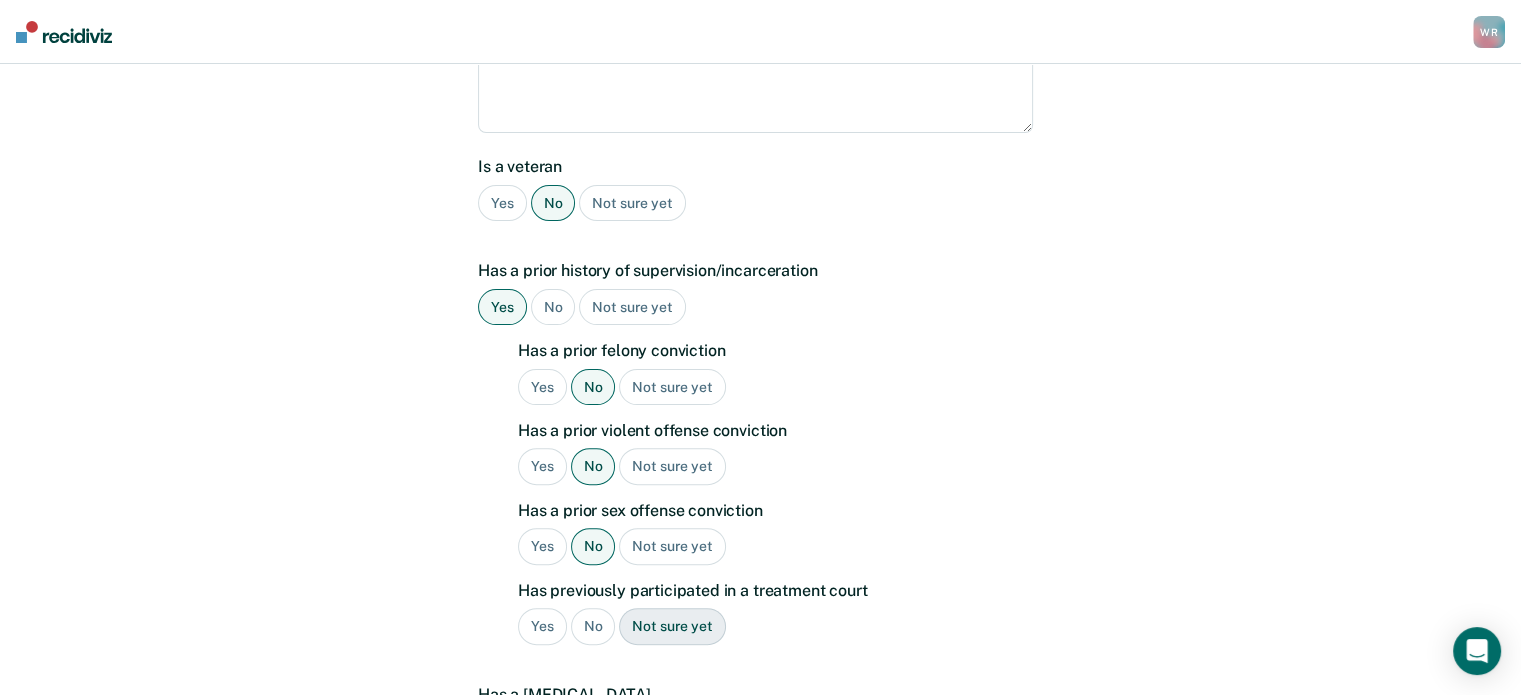 click on "No" at bounding box center (593, 626) 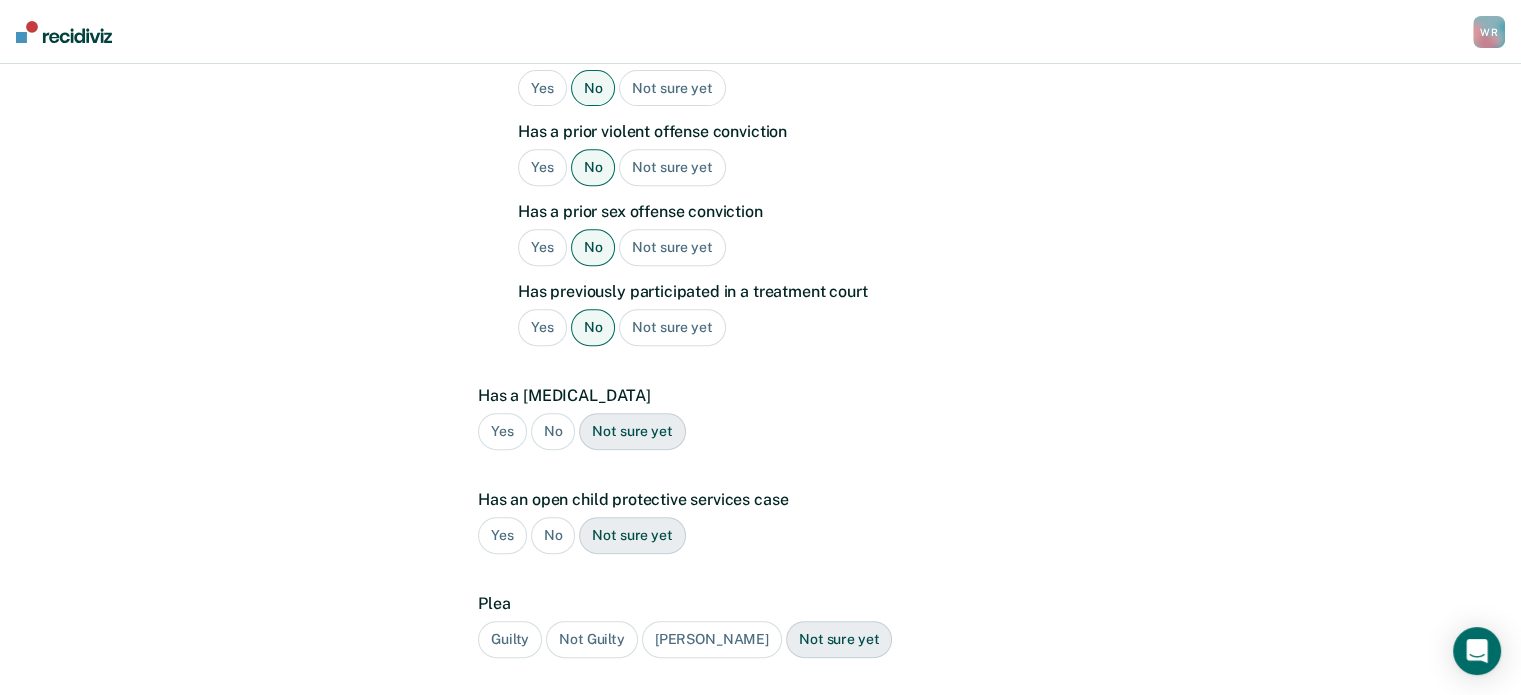 scroll, scrollTop: 818, scrollLeft: 0, axis: vertical 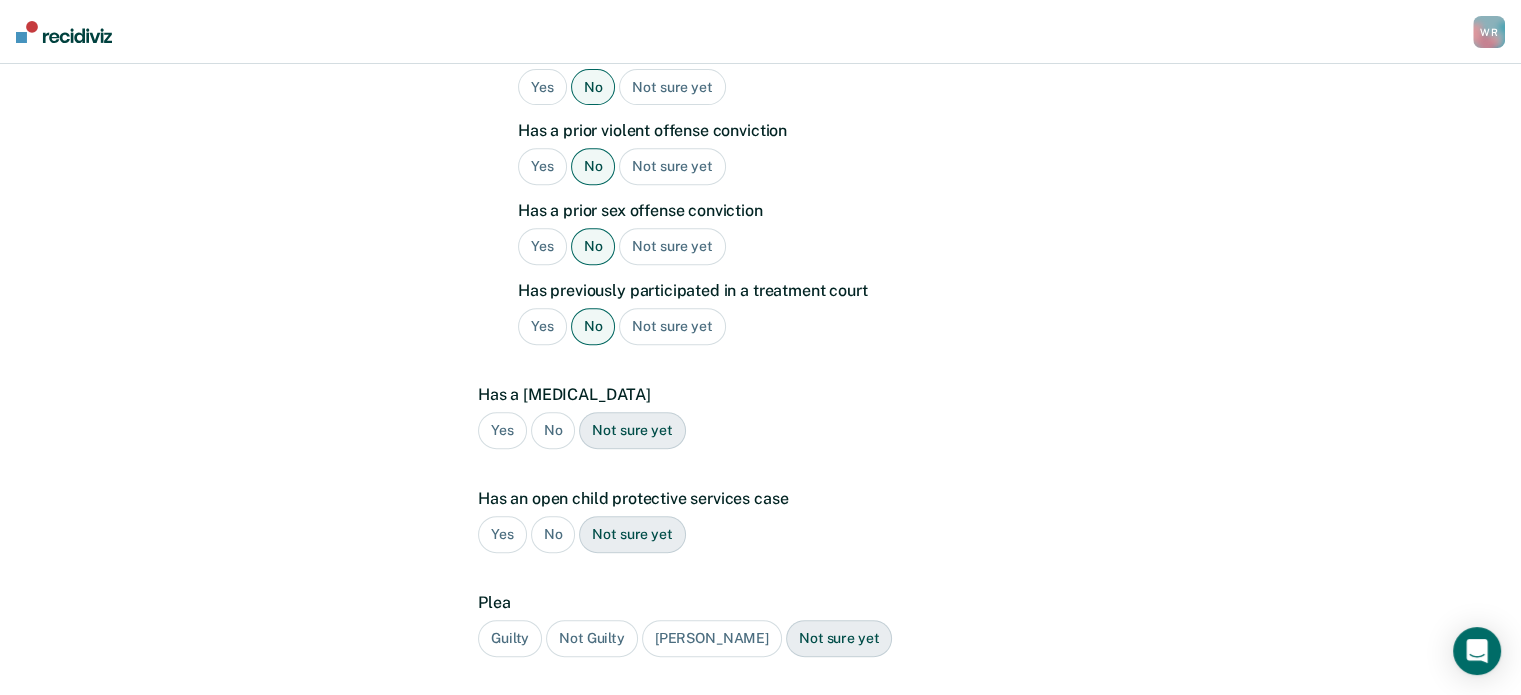 click on "No" at bounding box center (553, 430) 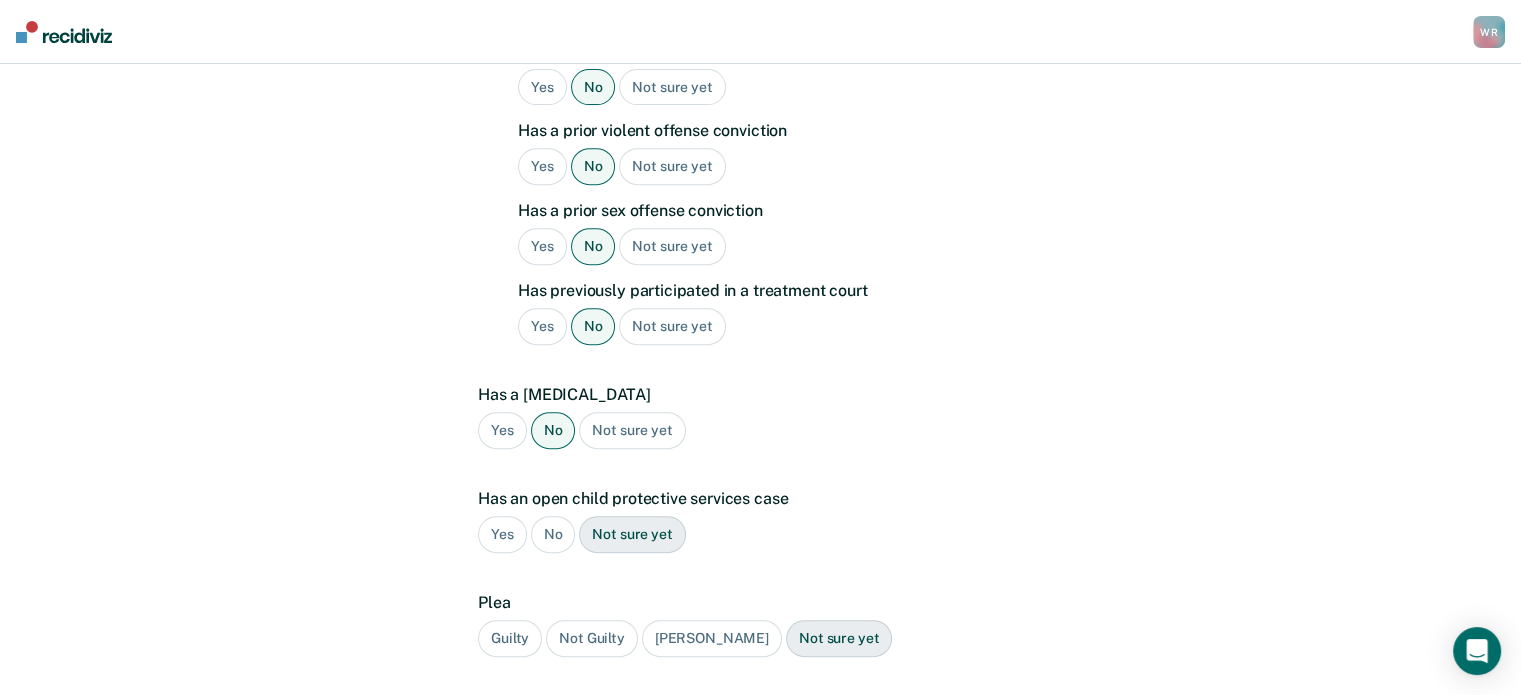 click on "No" at bounding box center [553, 534] 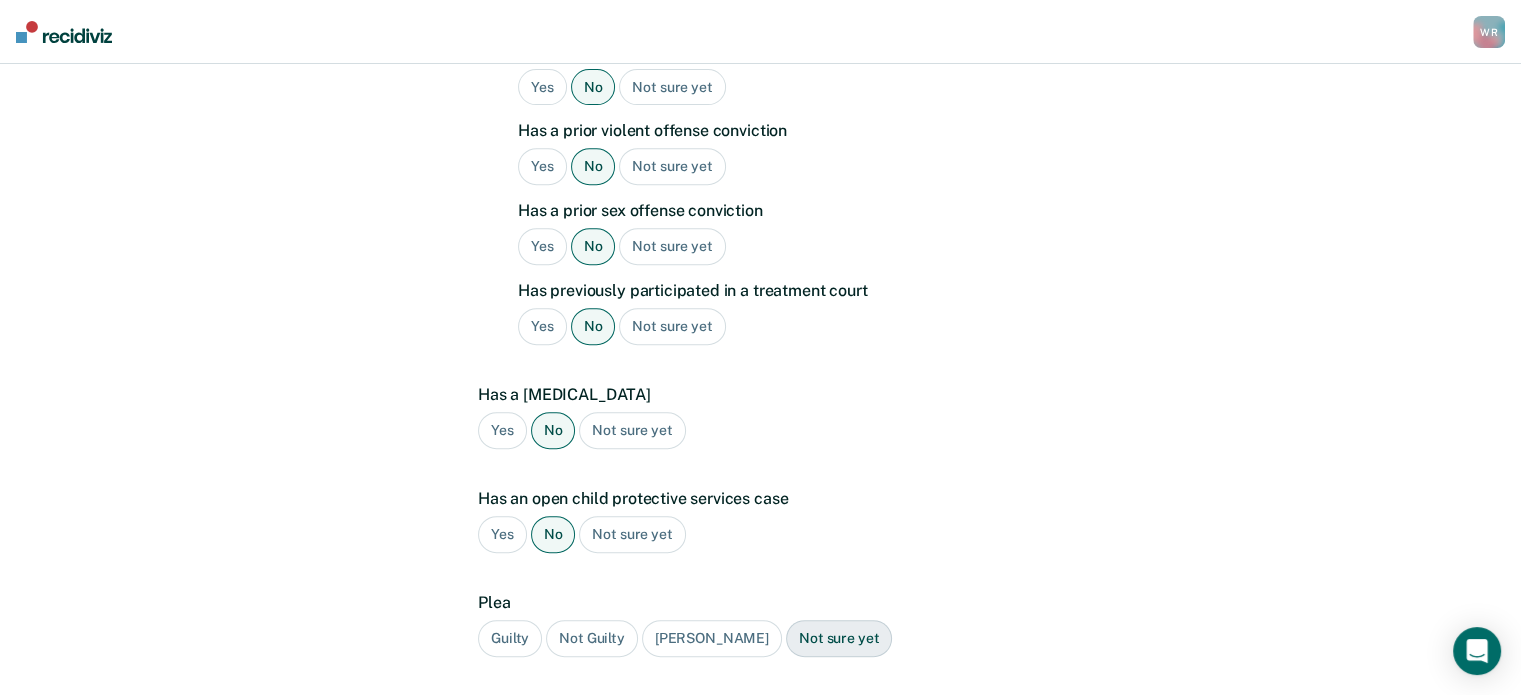 click on "Guilty" at bounding box center [510, 638] 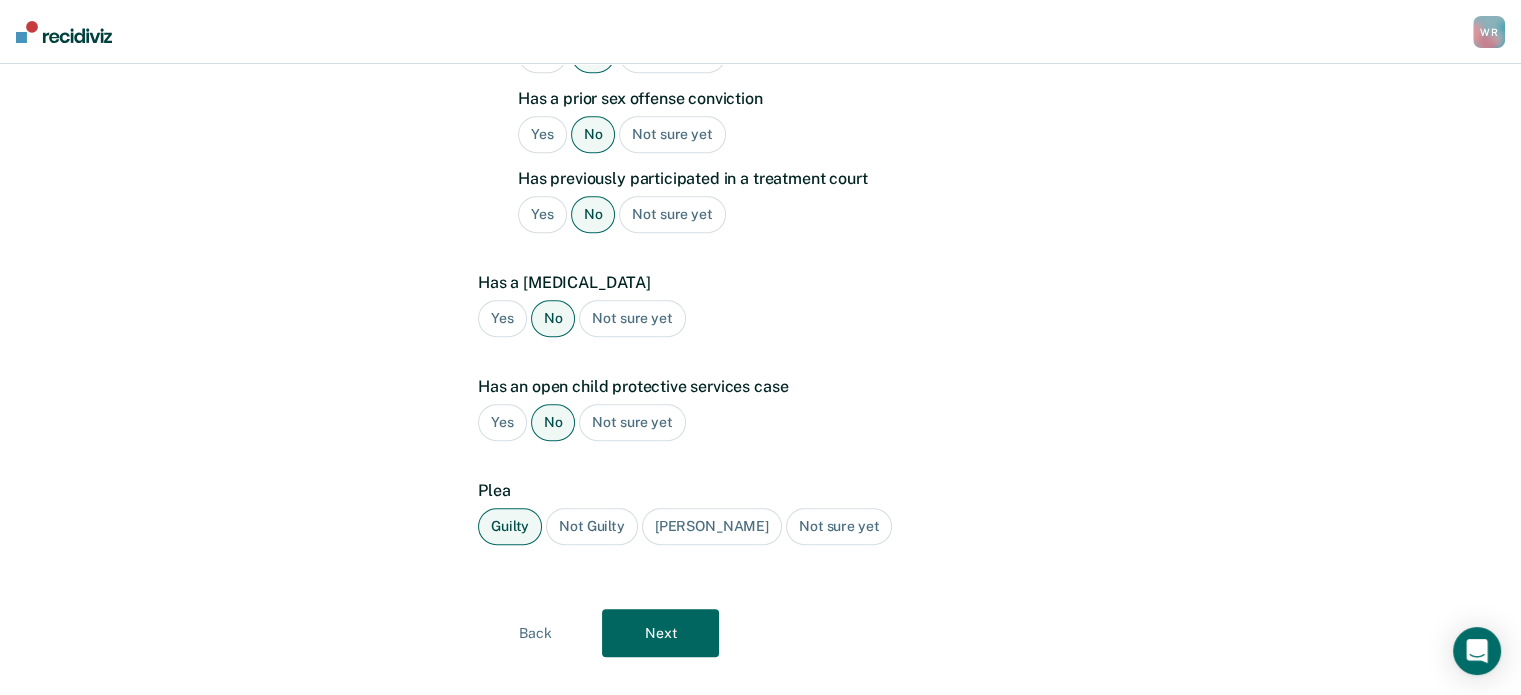scroll, scrollTop: 931, scrollLeft: 0, axis: vertical 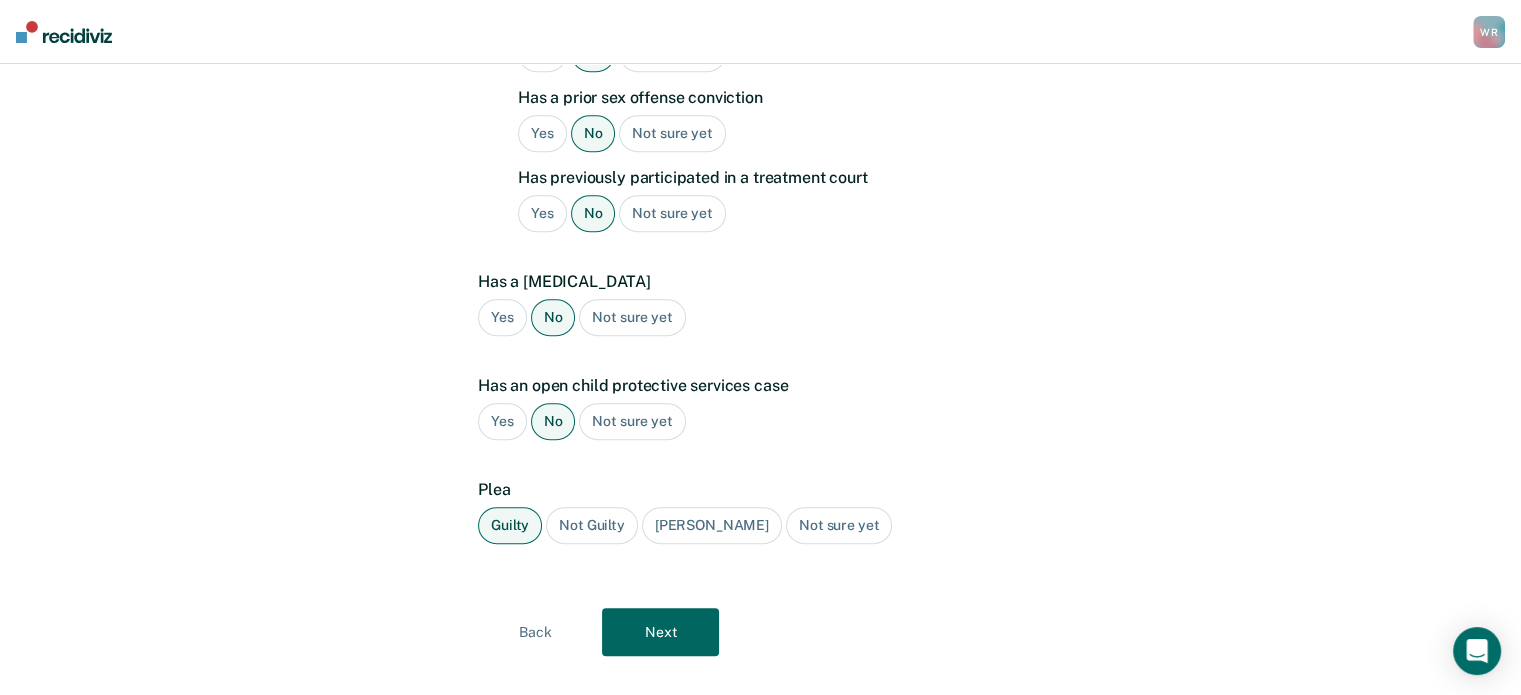 click on "Next" at bounding box center [660, 632] 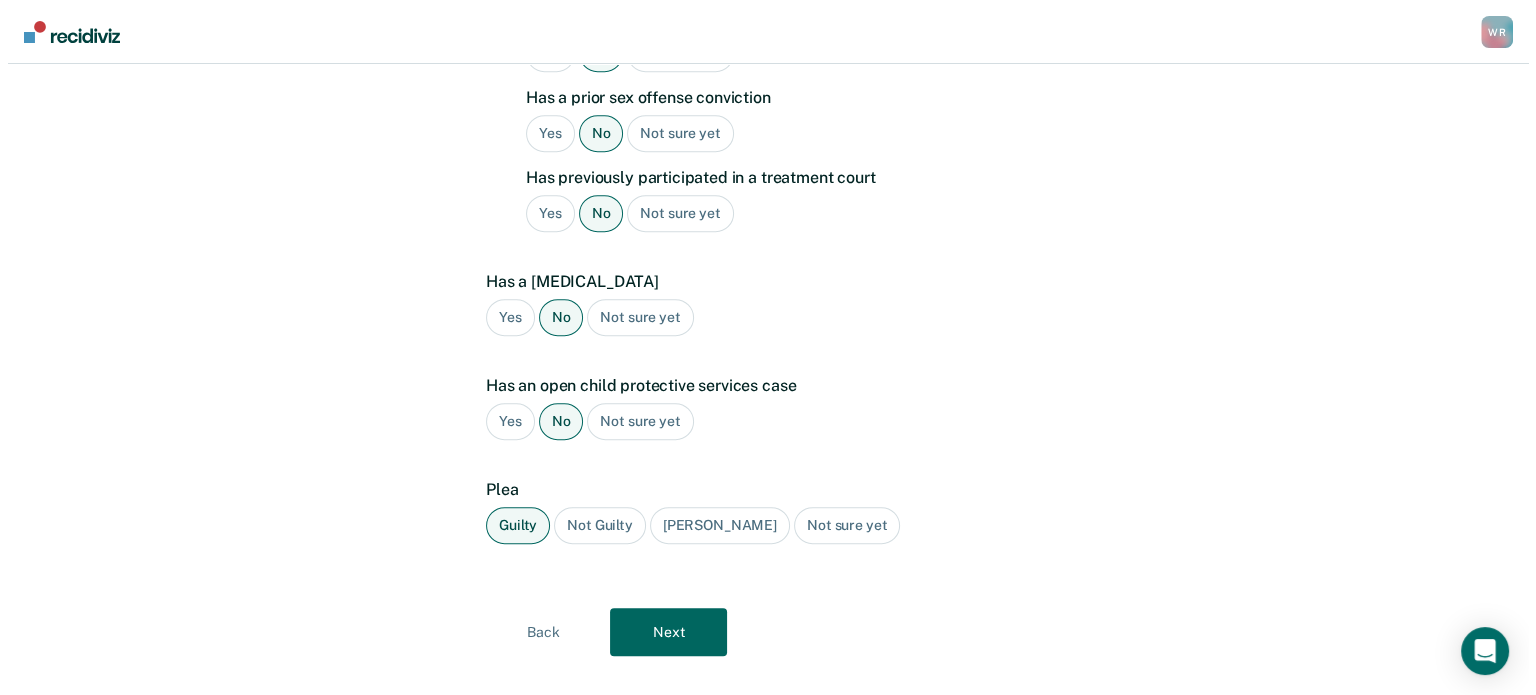 scroll, scrollTop: 0, scrollLeft: 0, axis: both 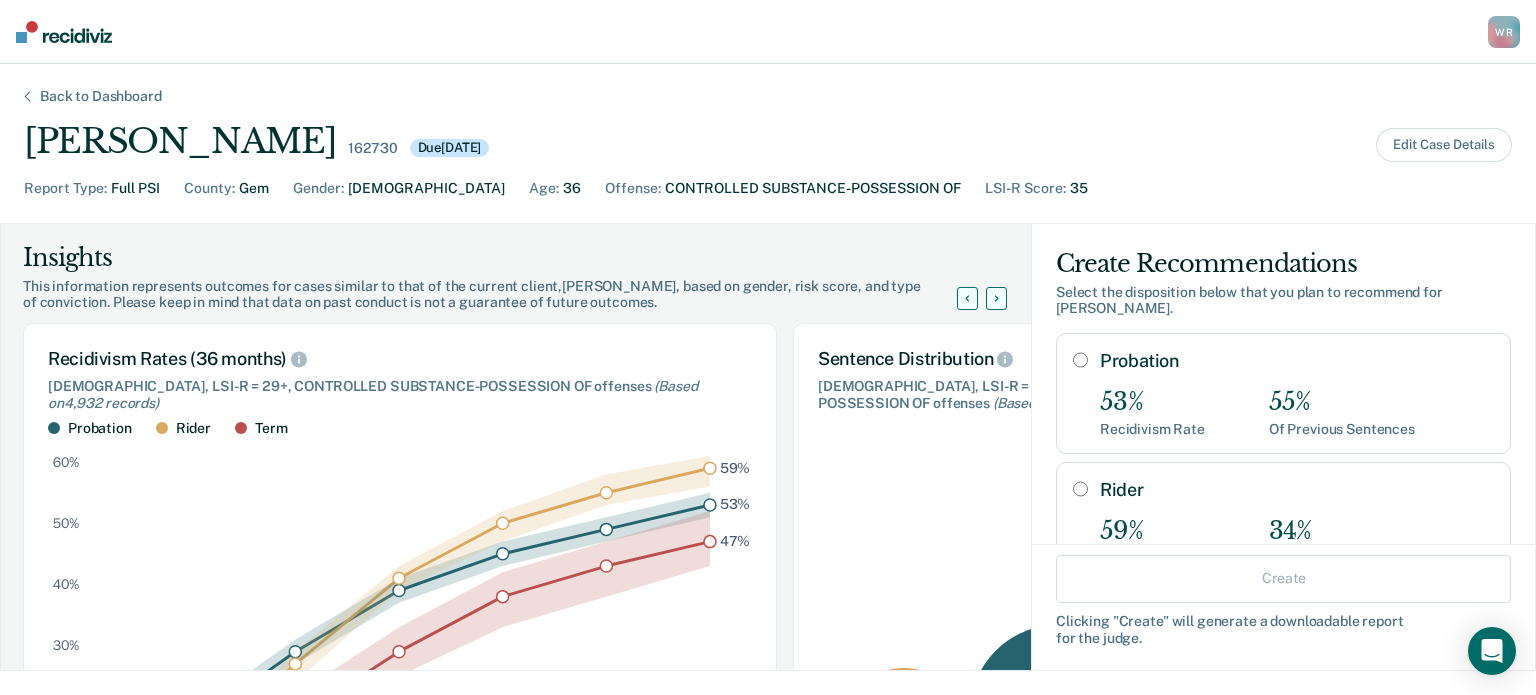 click on "Probation" at bounding box center (1080, 360) 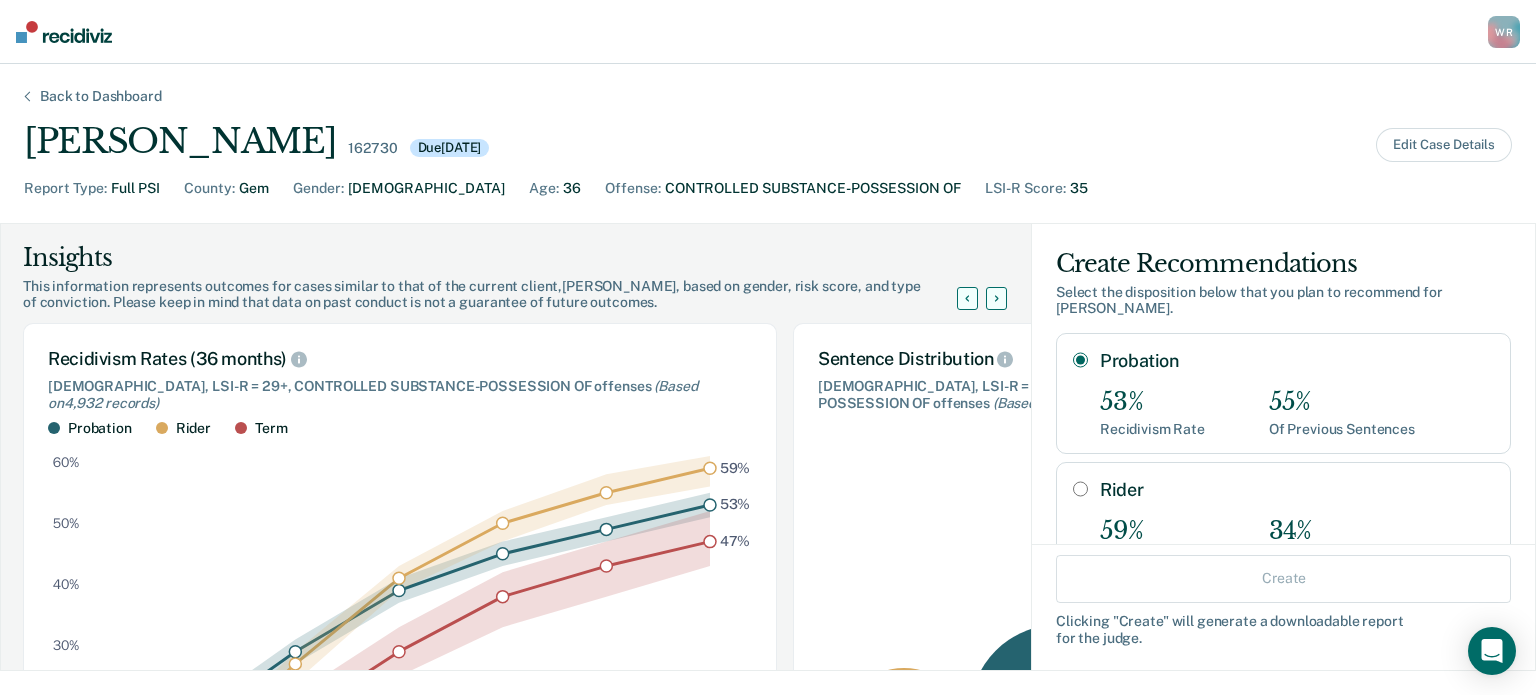 radio on "true" 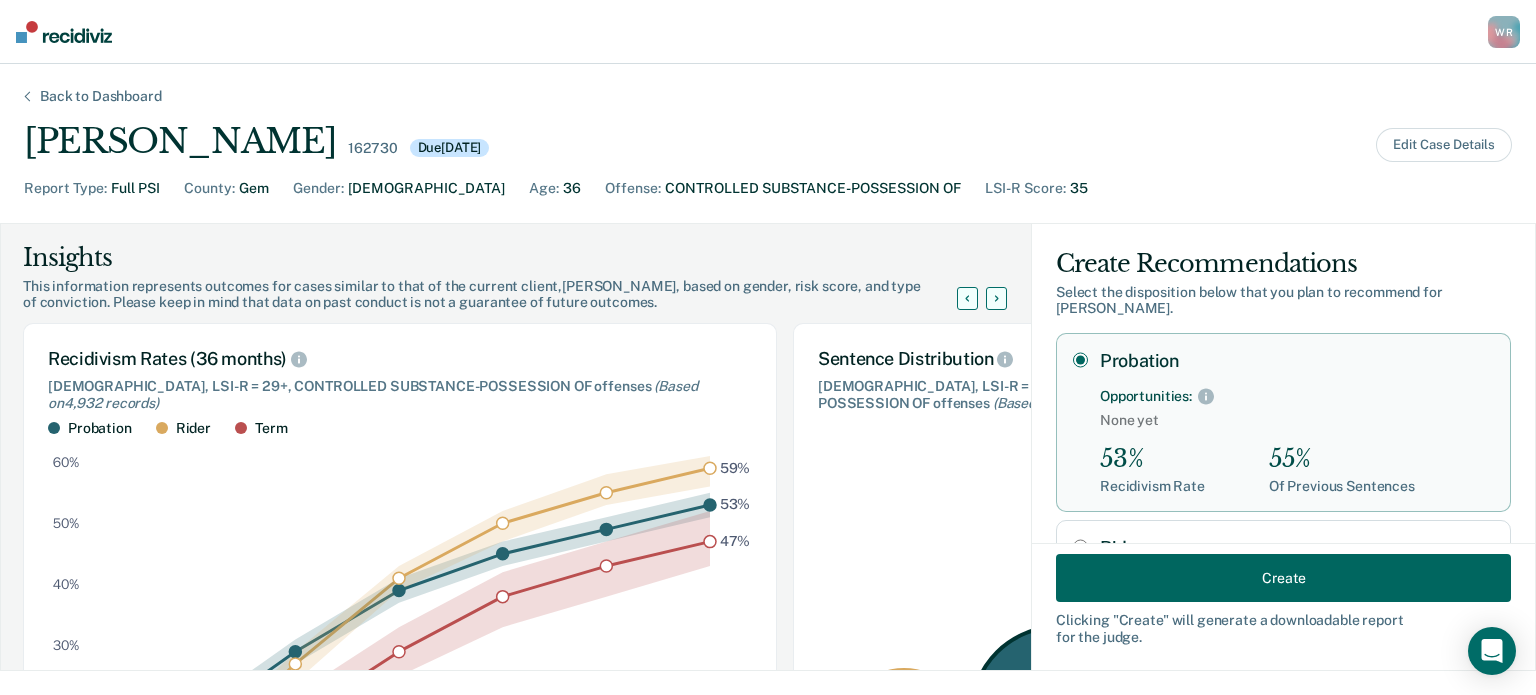 click on "Create" at bounding box center (1283, 578) 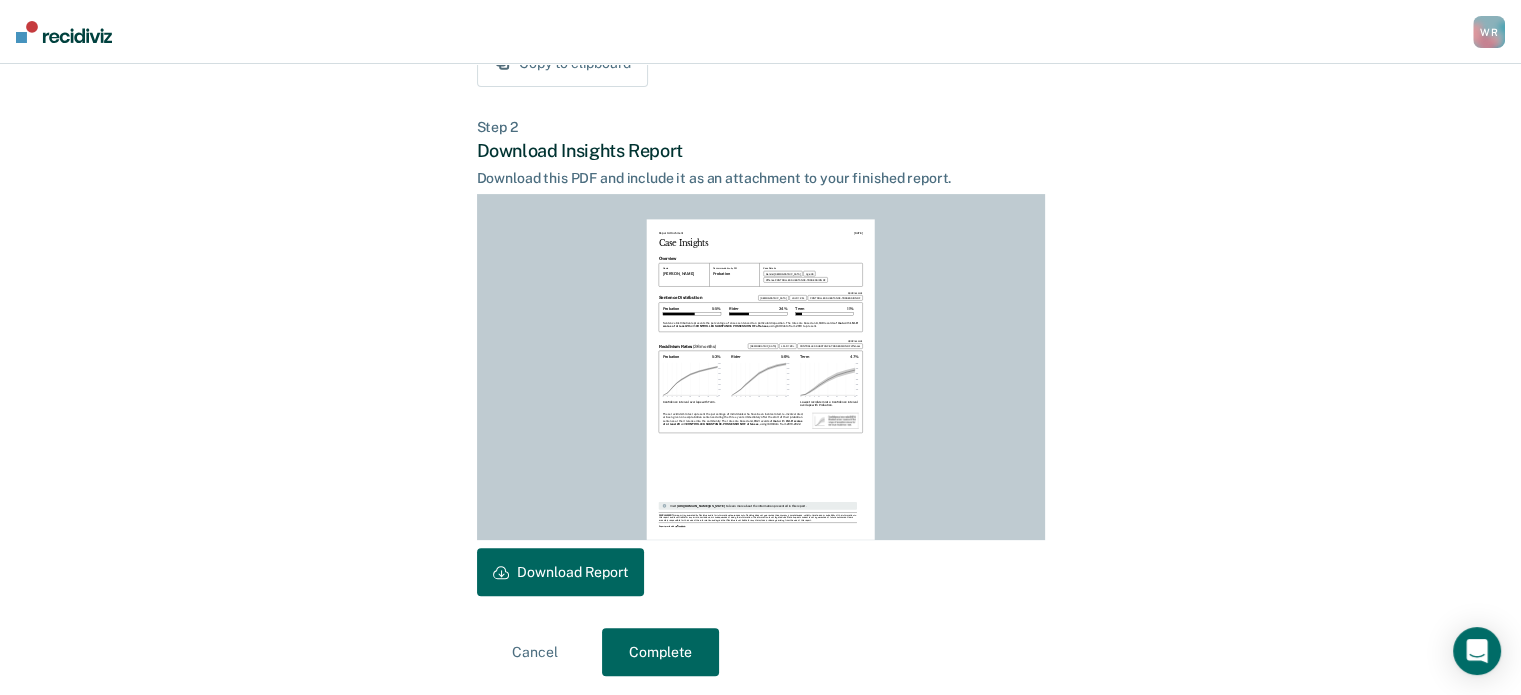 scroll, scrollTop: 444, scrollLeft: 0, axis: vertical 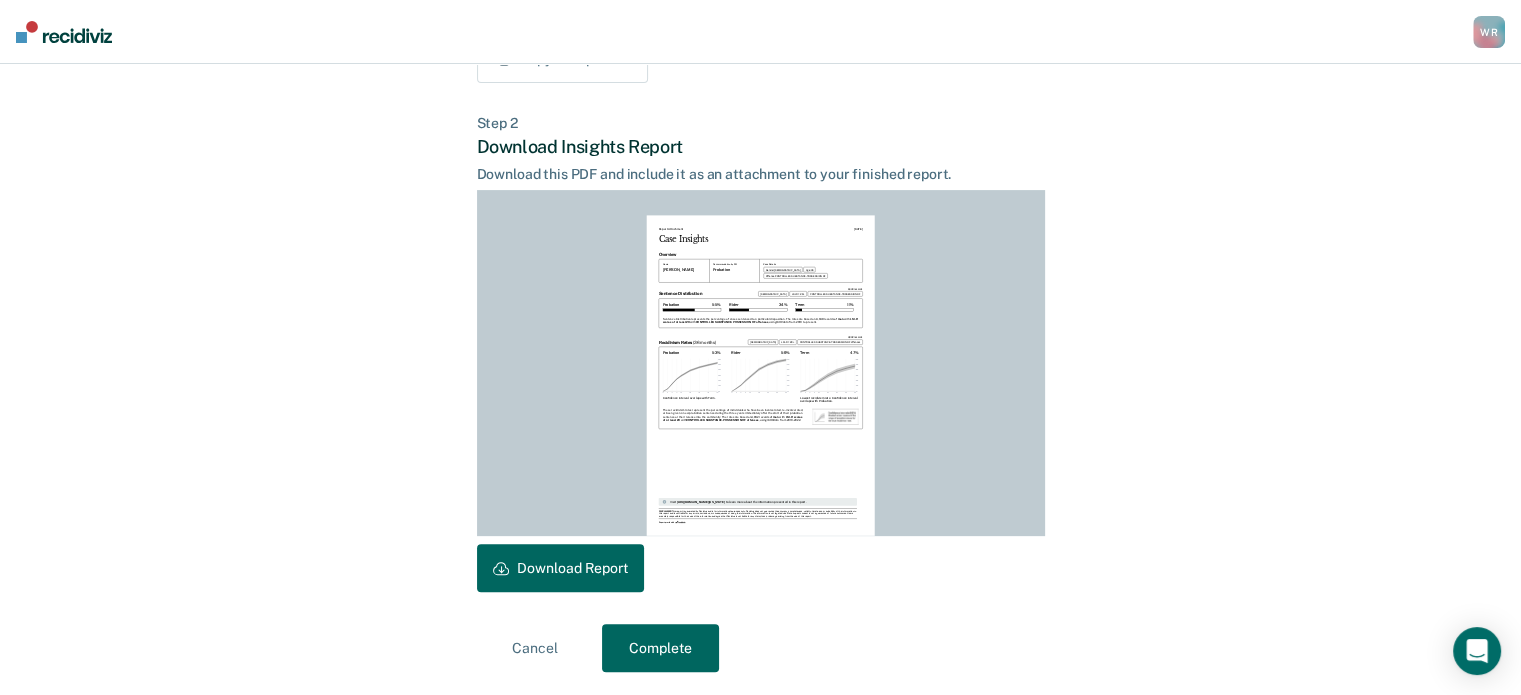 click on "Download Report" at bounding box center (560, 568) 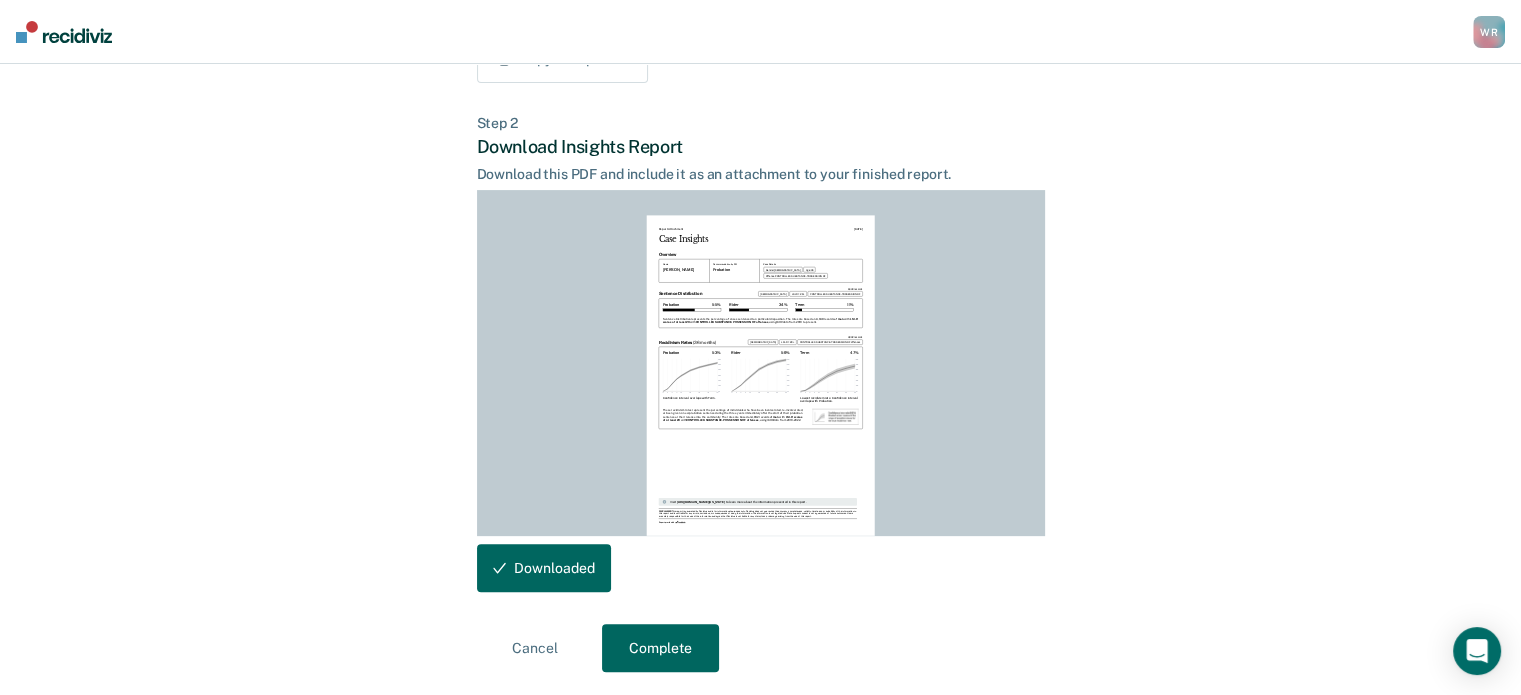 scroll, scrollTop: 444, scrollLeft: 0, axis: vertical 